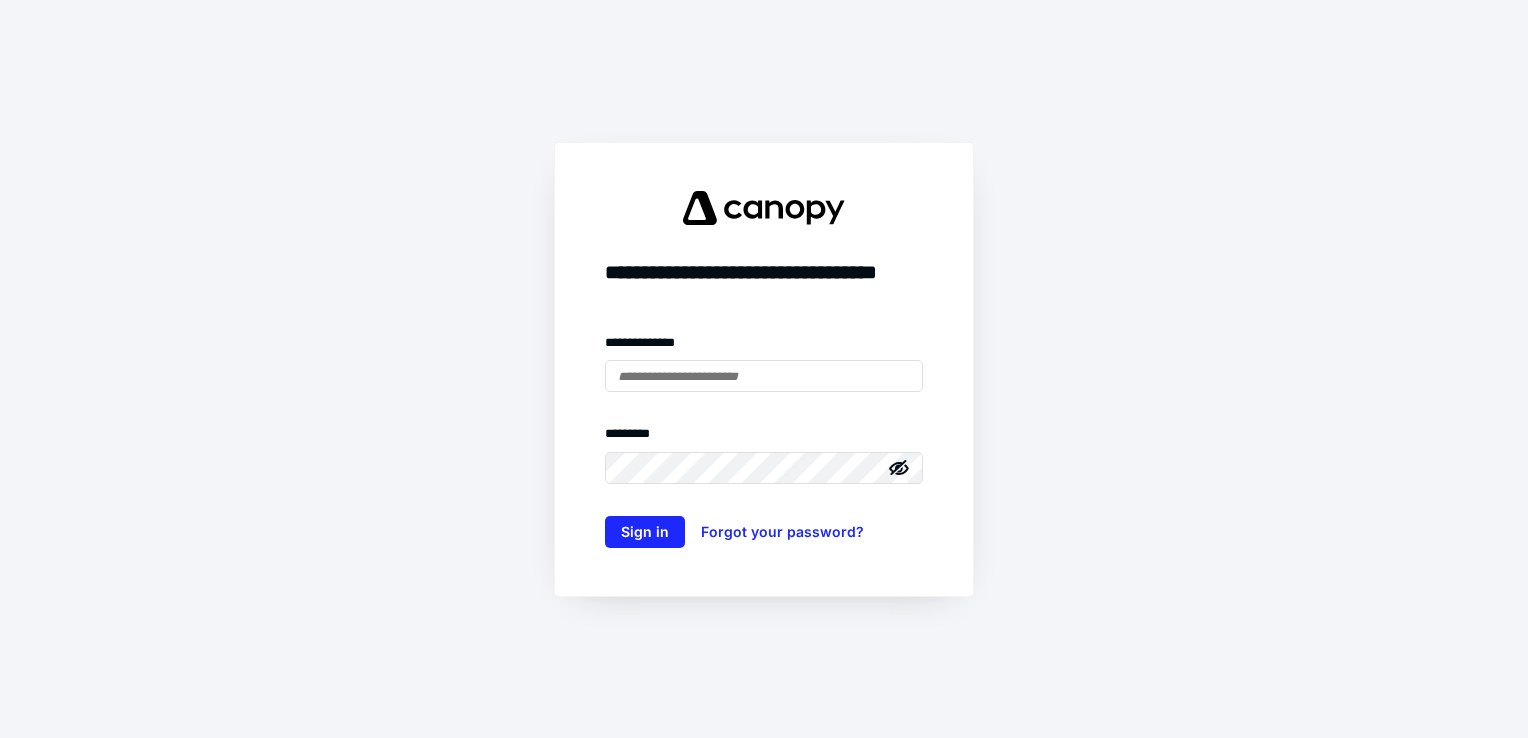 scroll, scrollTop: 0, scrollLeft: 0, axis: both 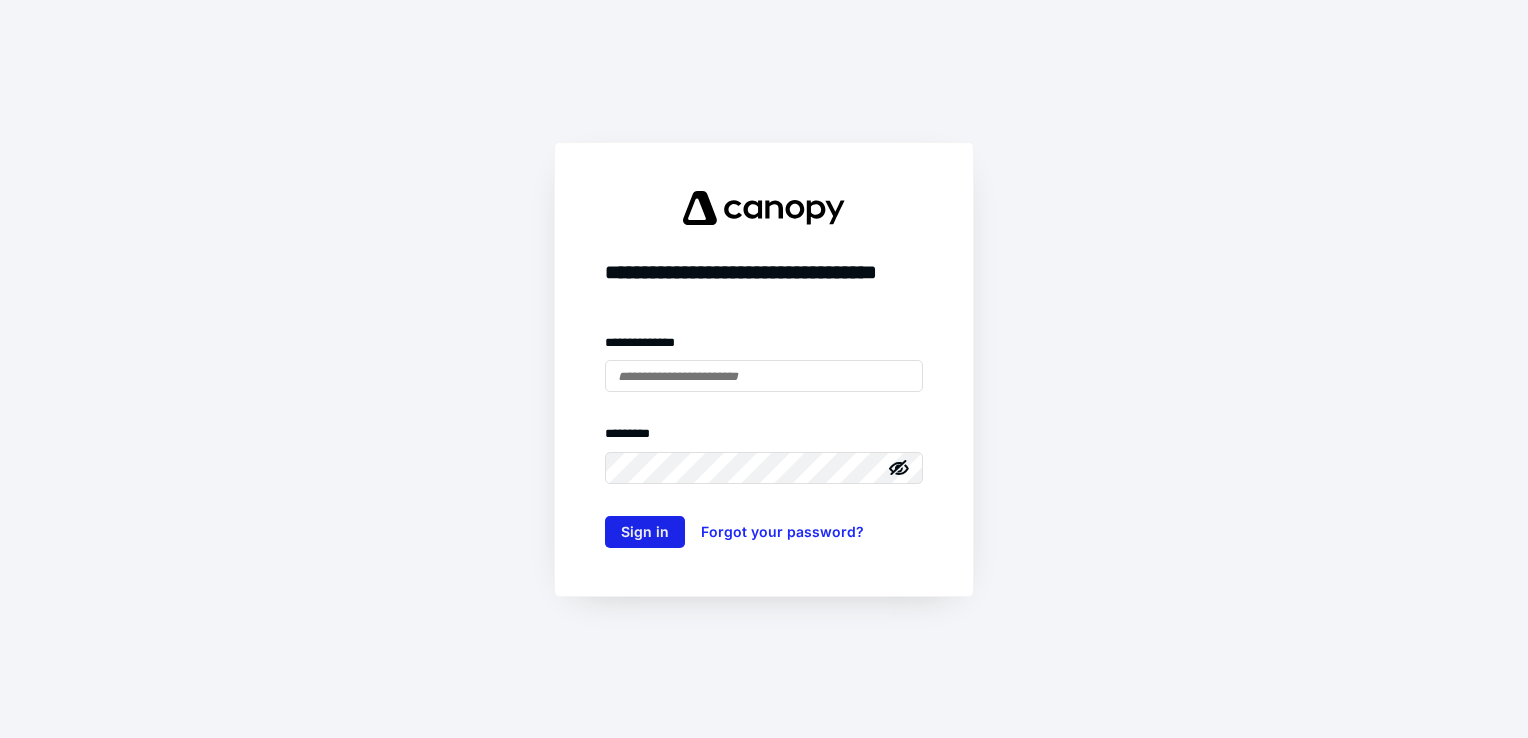 type on "**********" 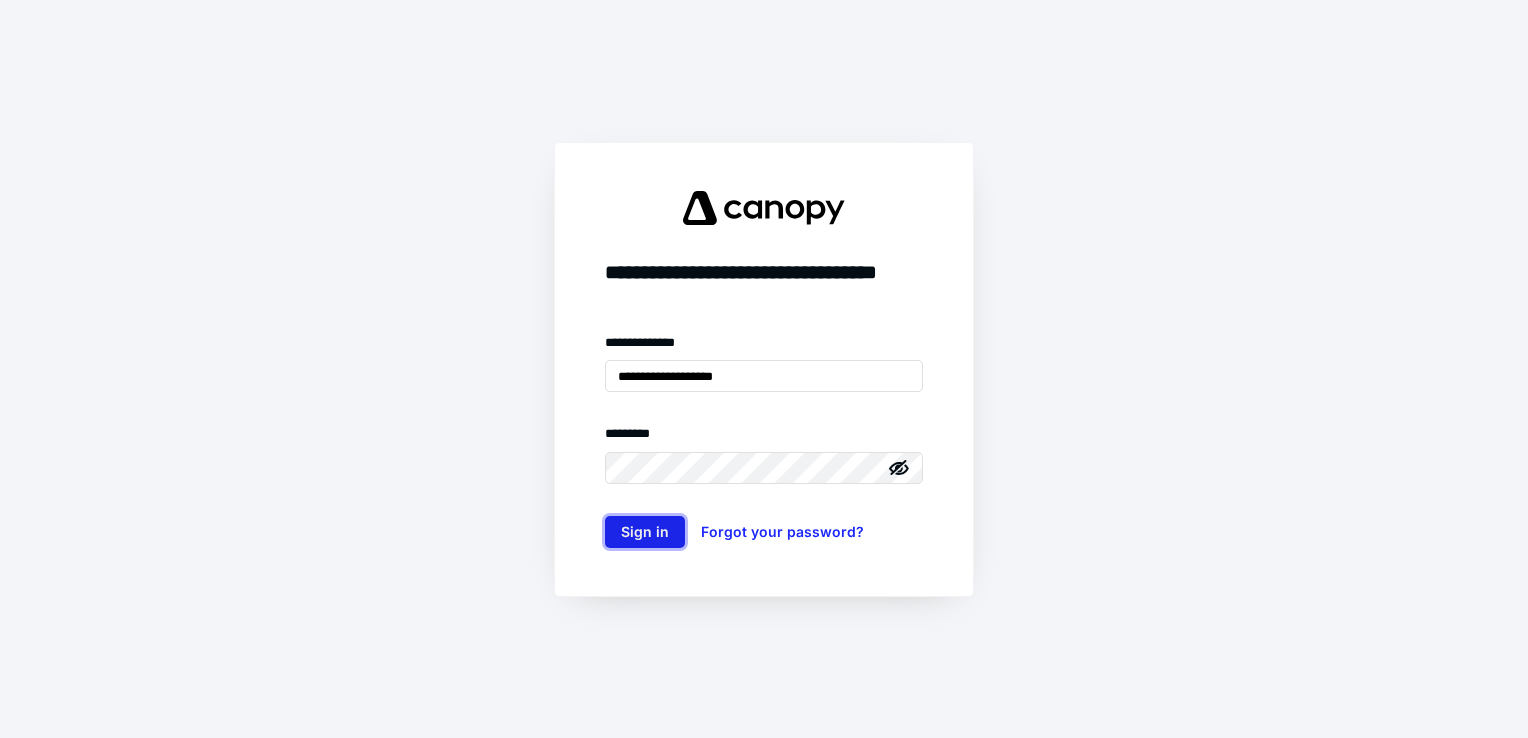 click on "Sign in" at bounding box center [645, 532] 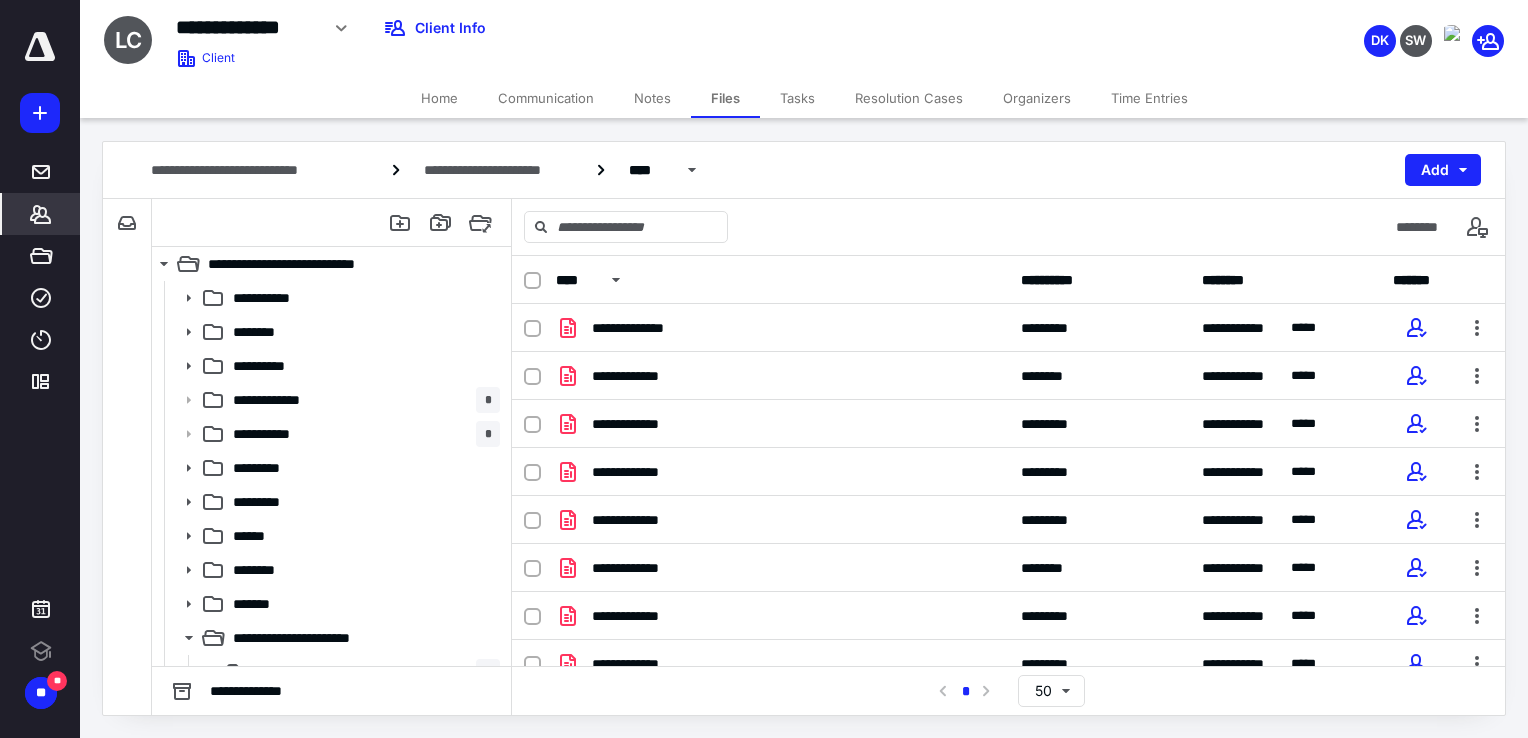 scroll, scrollTop: 0, scrollLeft: 0, axis: both 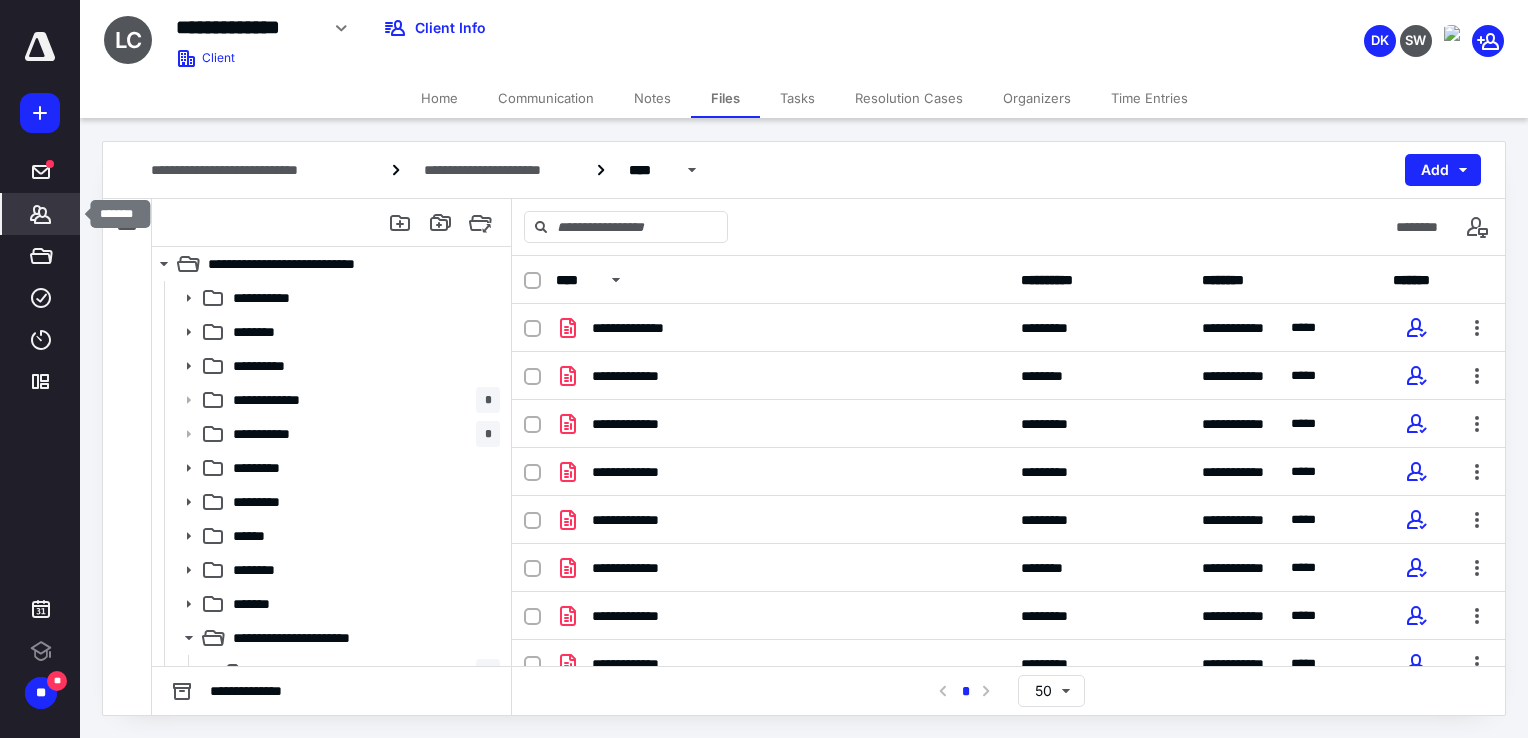 click 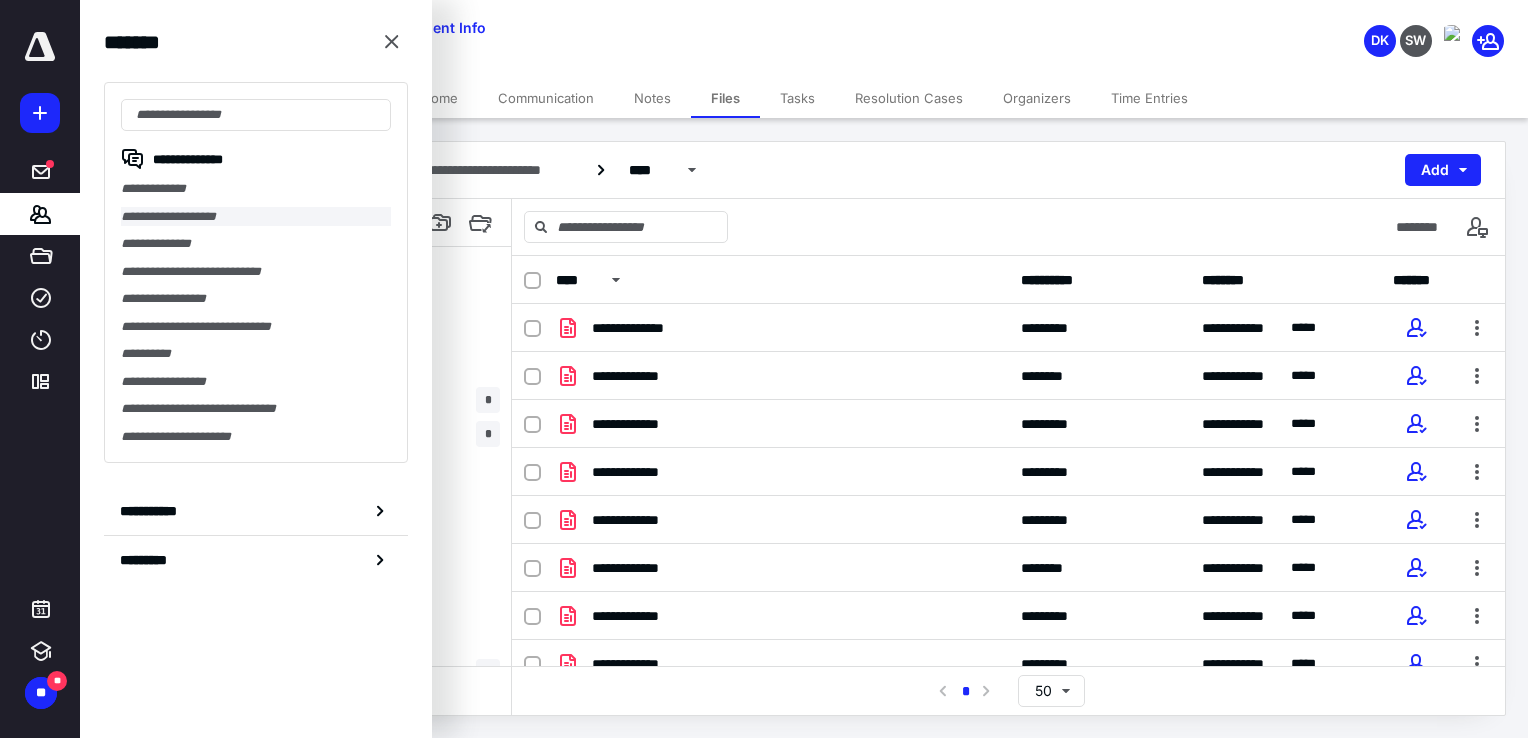 click on "**********" at bounding box center (256, 217) 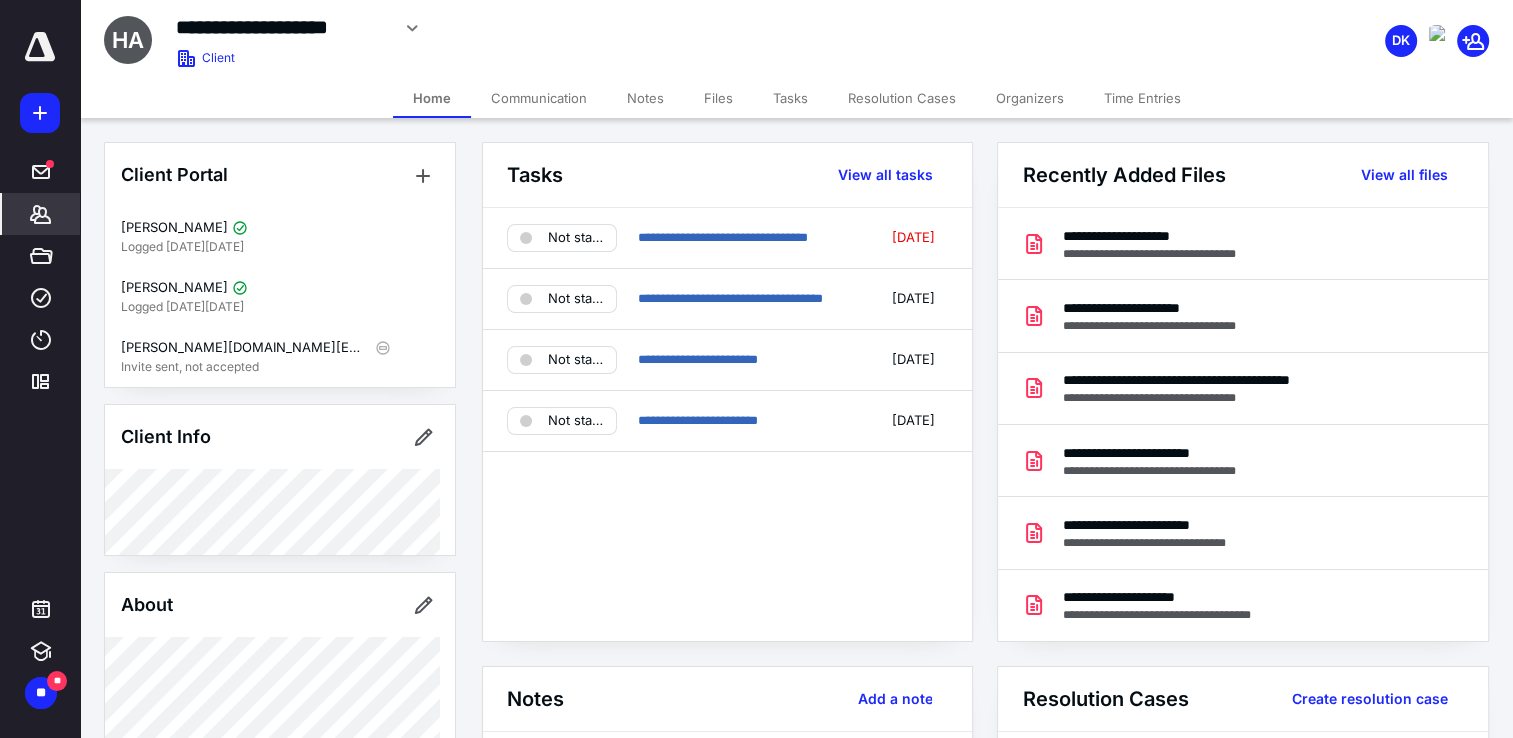click on "Files" at bounding box center [718, 98] 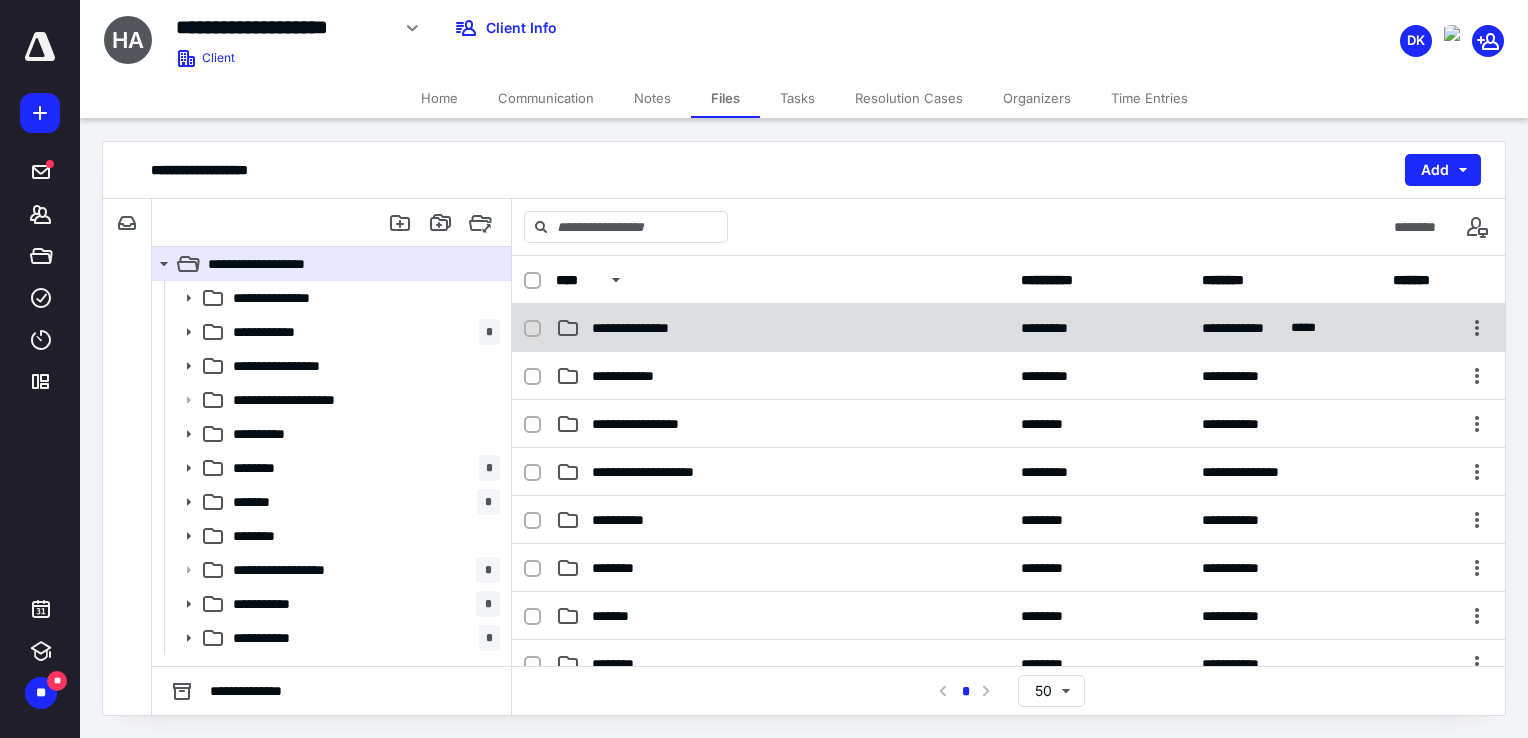 click on "**********" at bounding box center [648, 328] 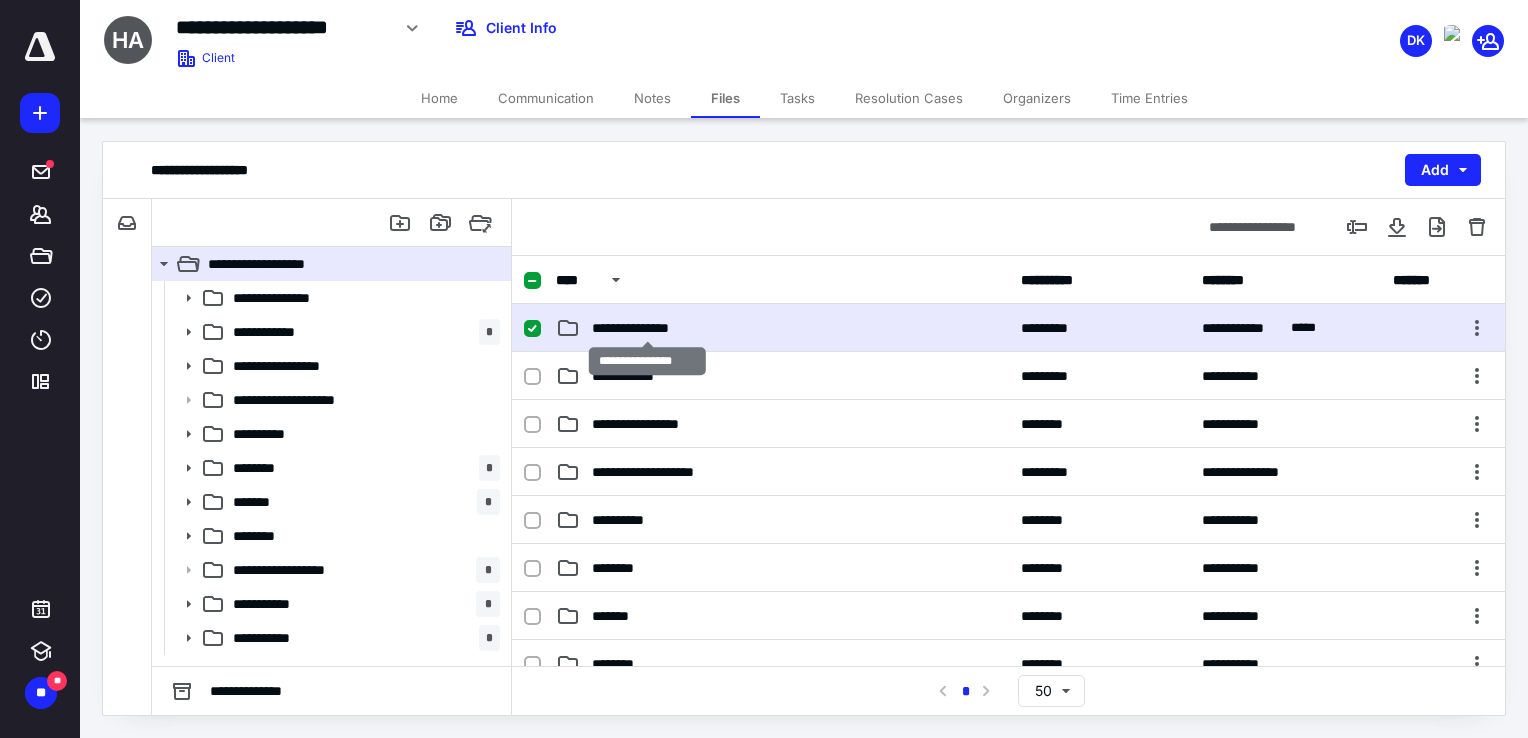 click on "**********" at bounding box center [648, 328] 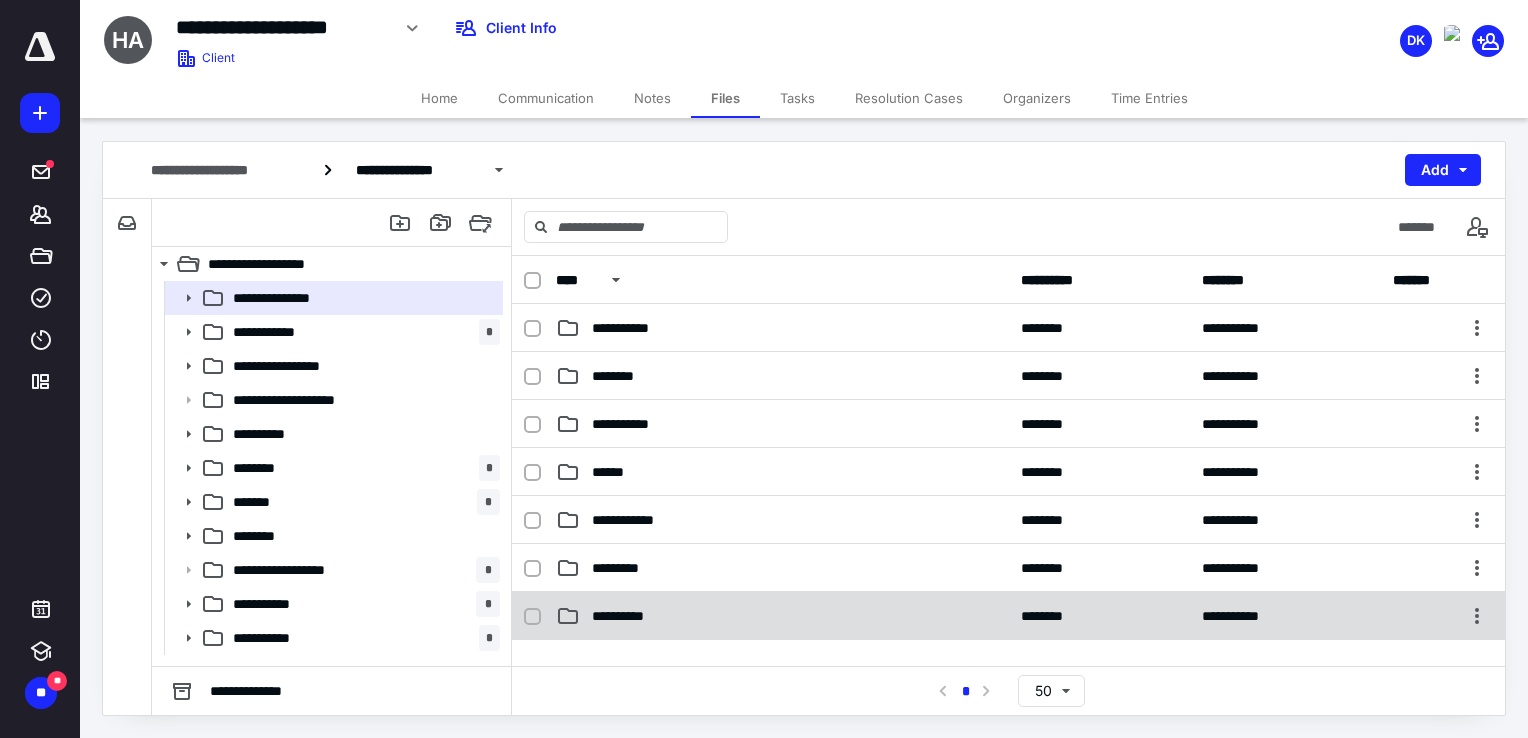 click on "**********" at bounding box center (628, 616) 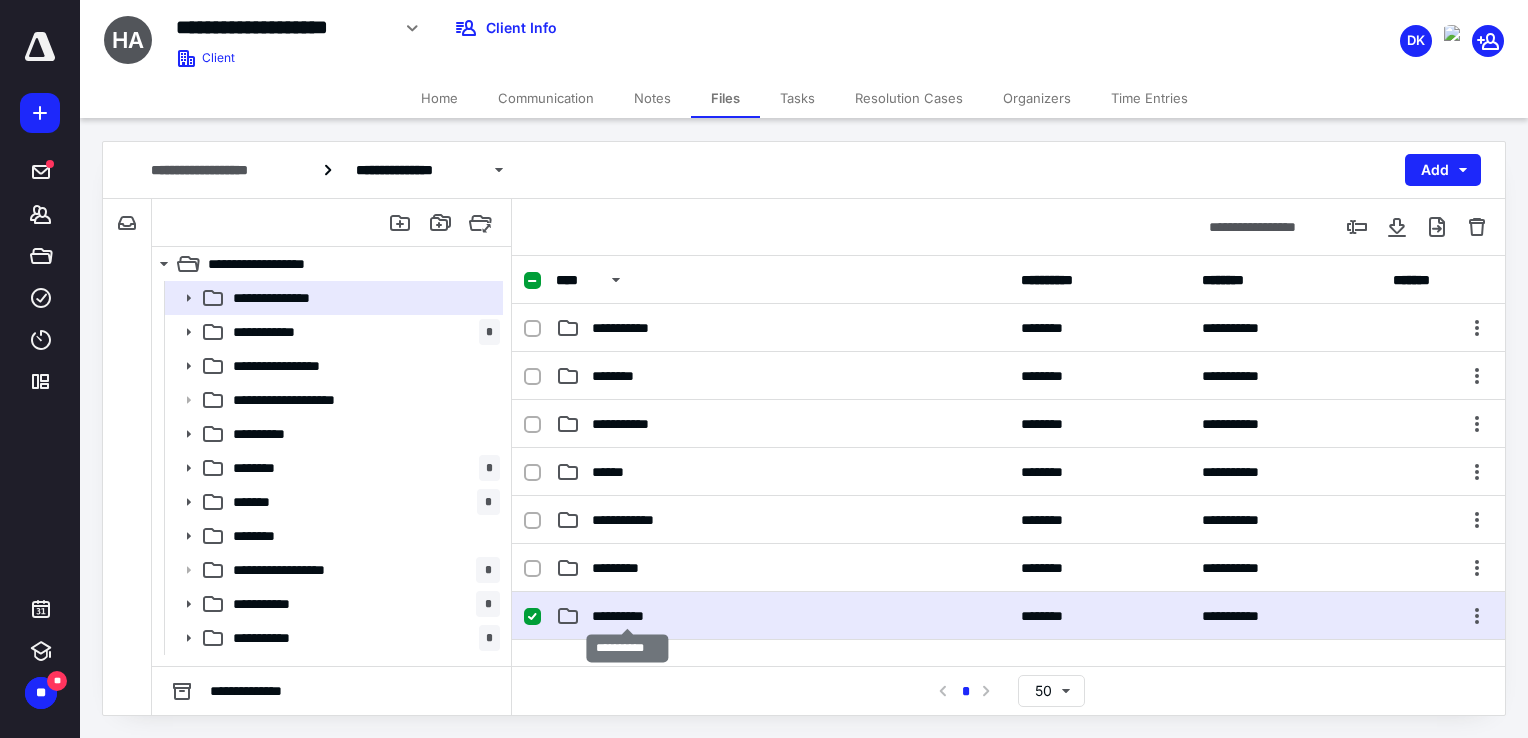 click on "**********" at bounding box center [628, 616] 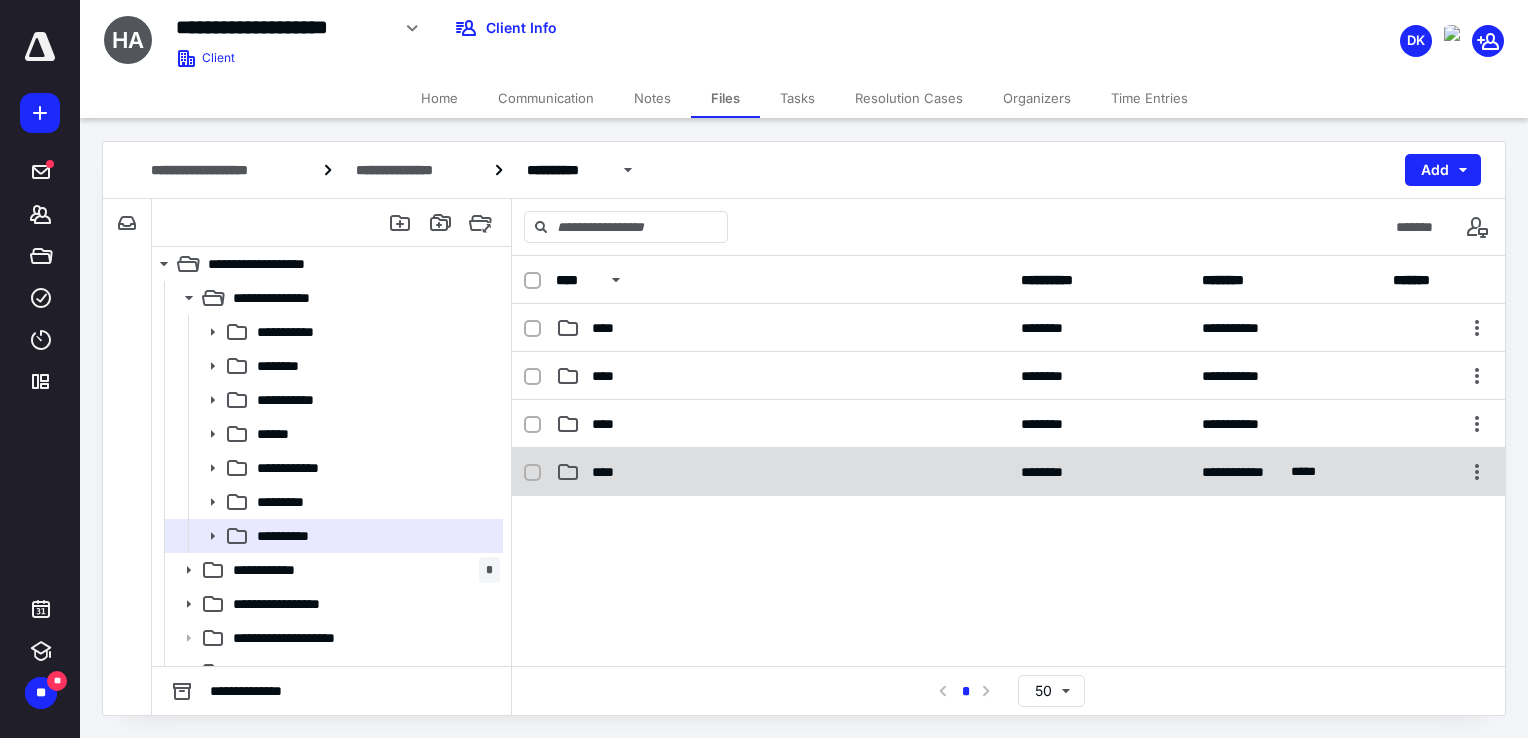 click on "****" at bounding box center (782, 472) 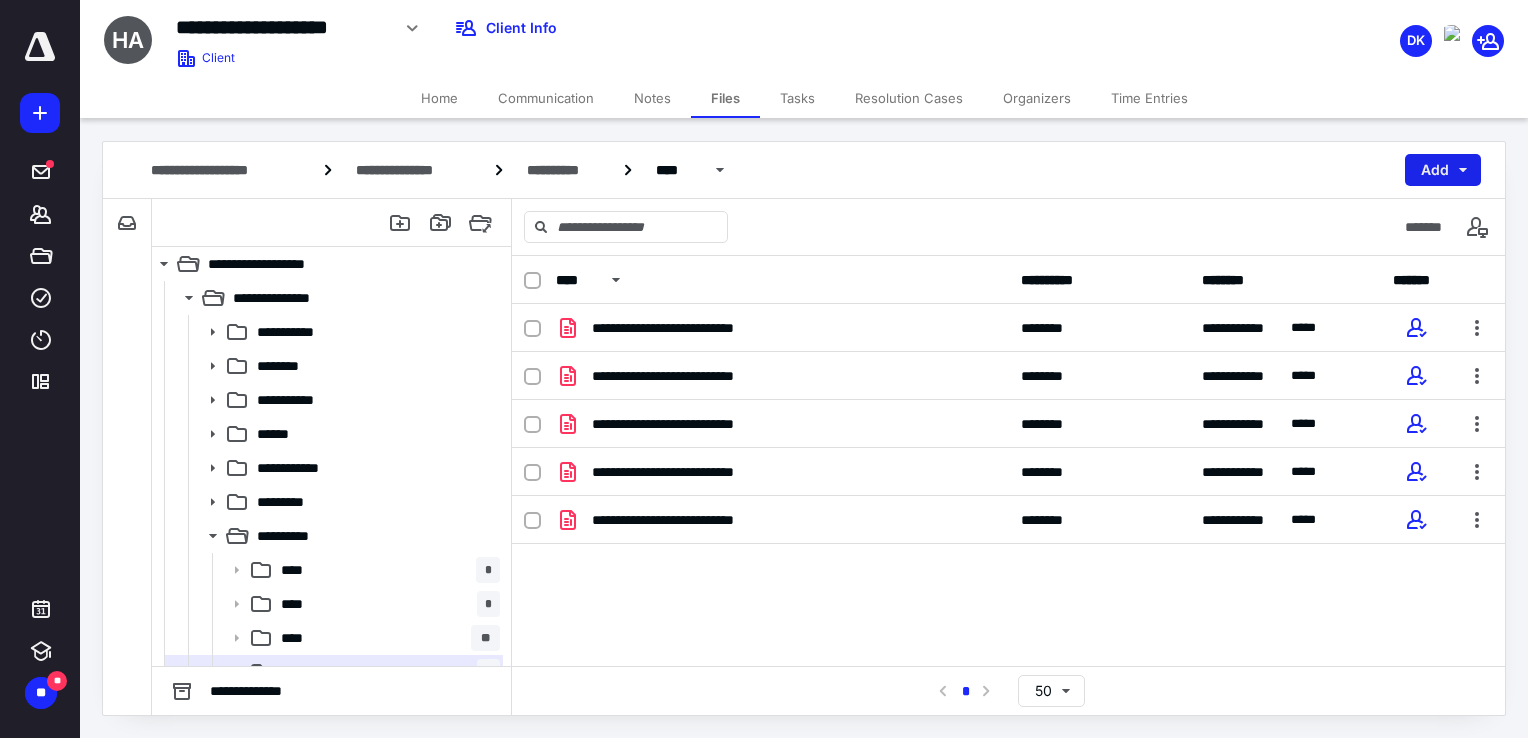 click on "Add" at bounding box center (1443, 170) 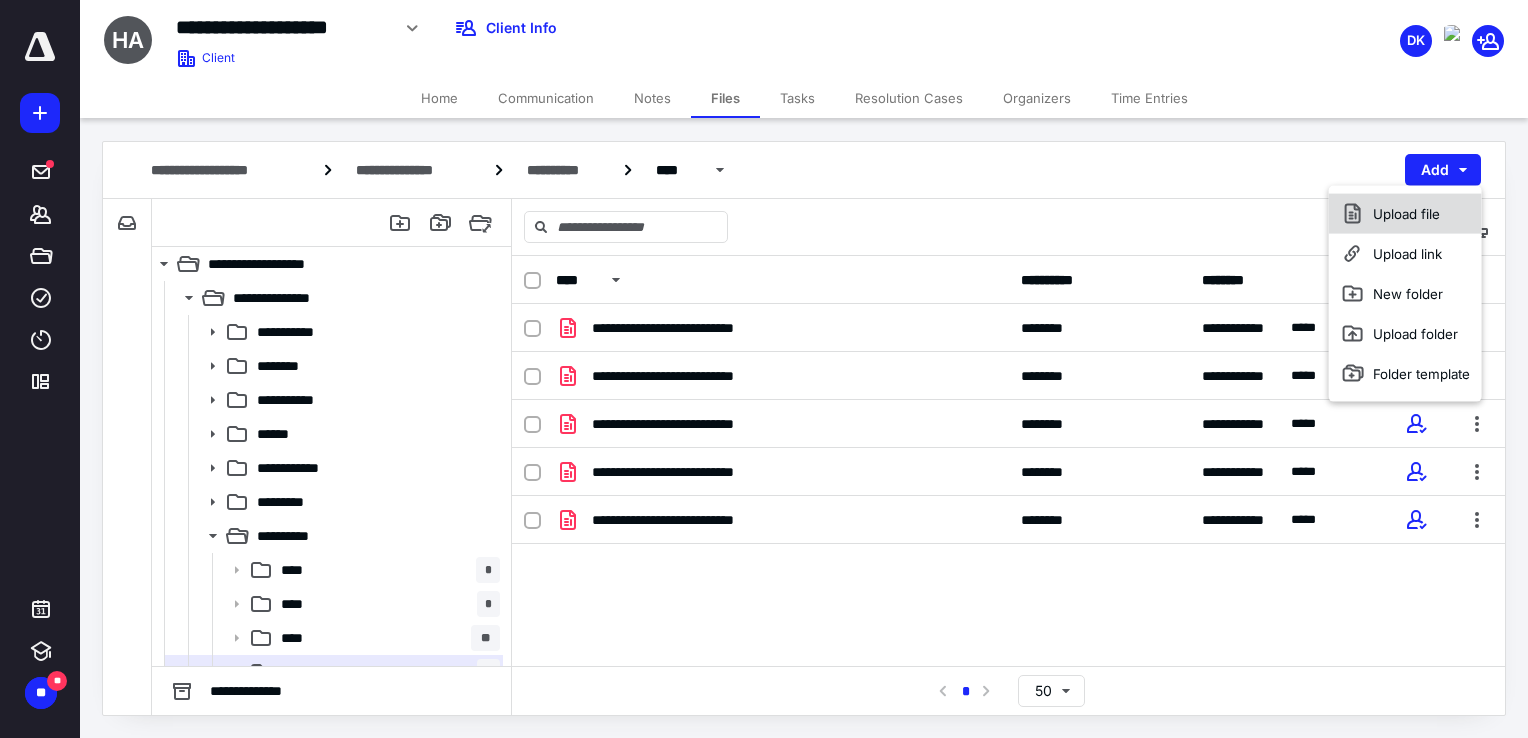 click on "Upload file" at bounding box center (1405, 214) 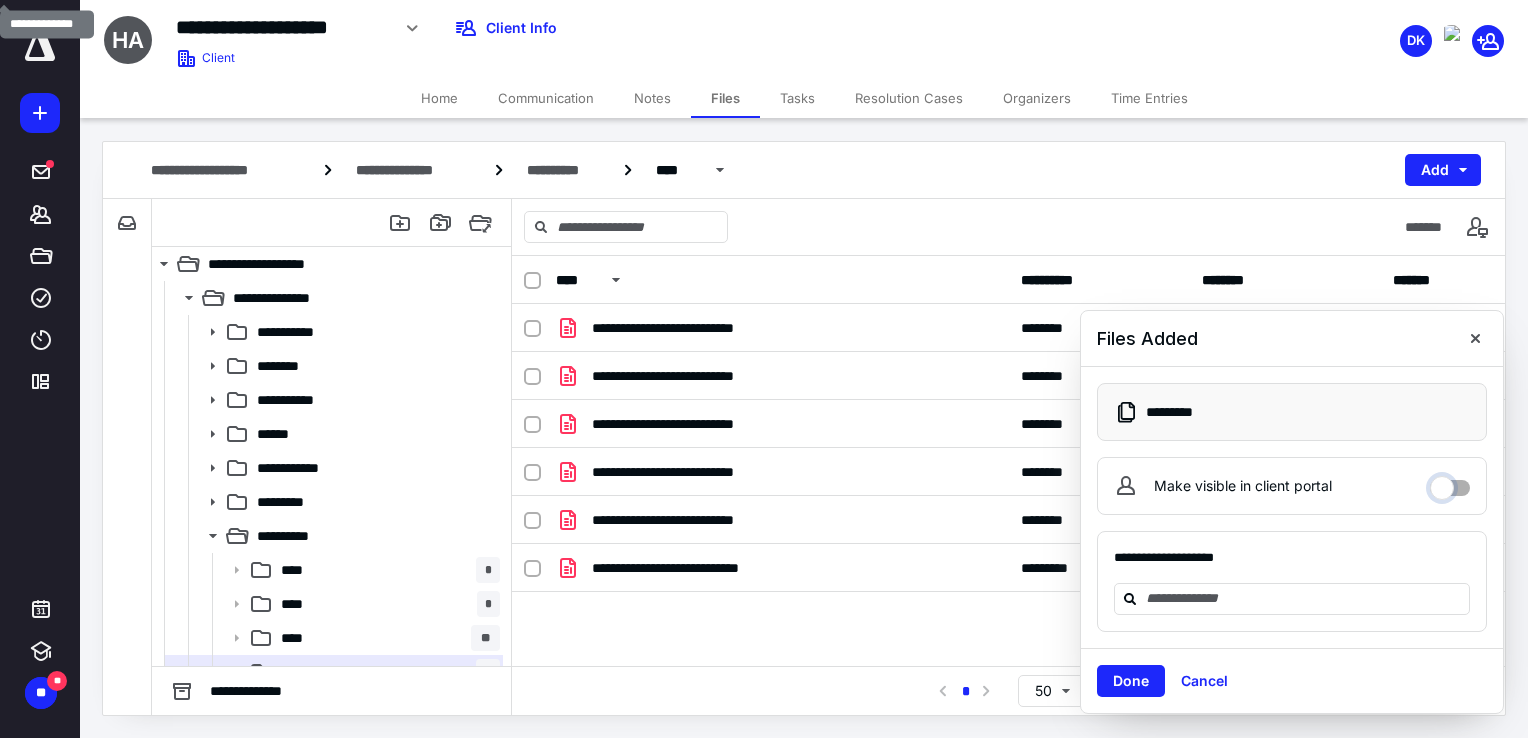click on "Make visible in client portal" at bounding box center [1450, 483] 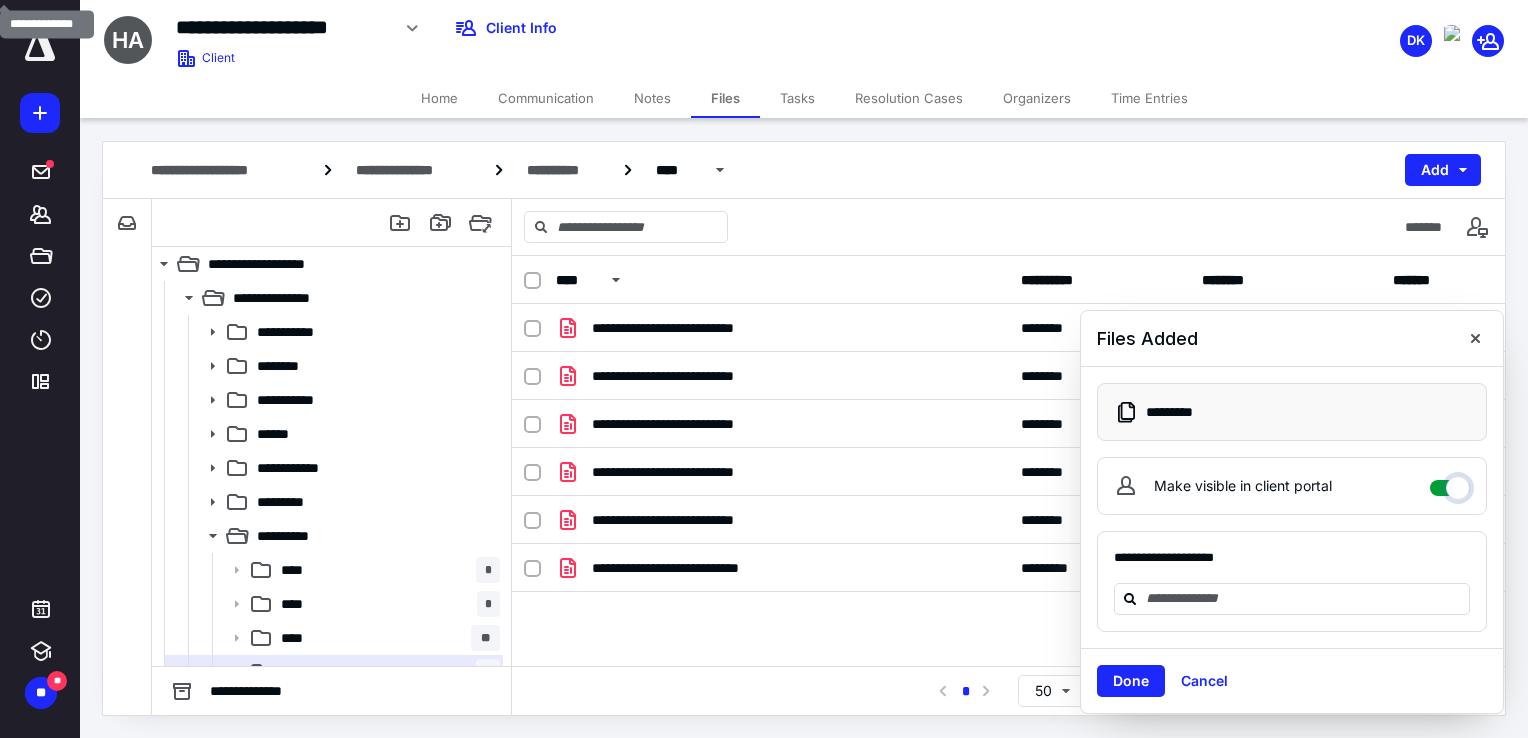 checkbox on "****" 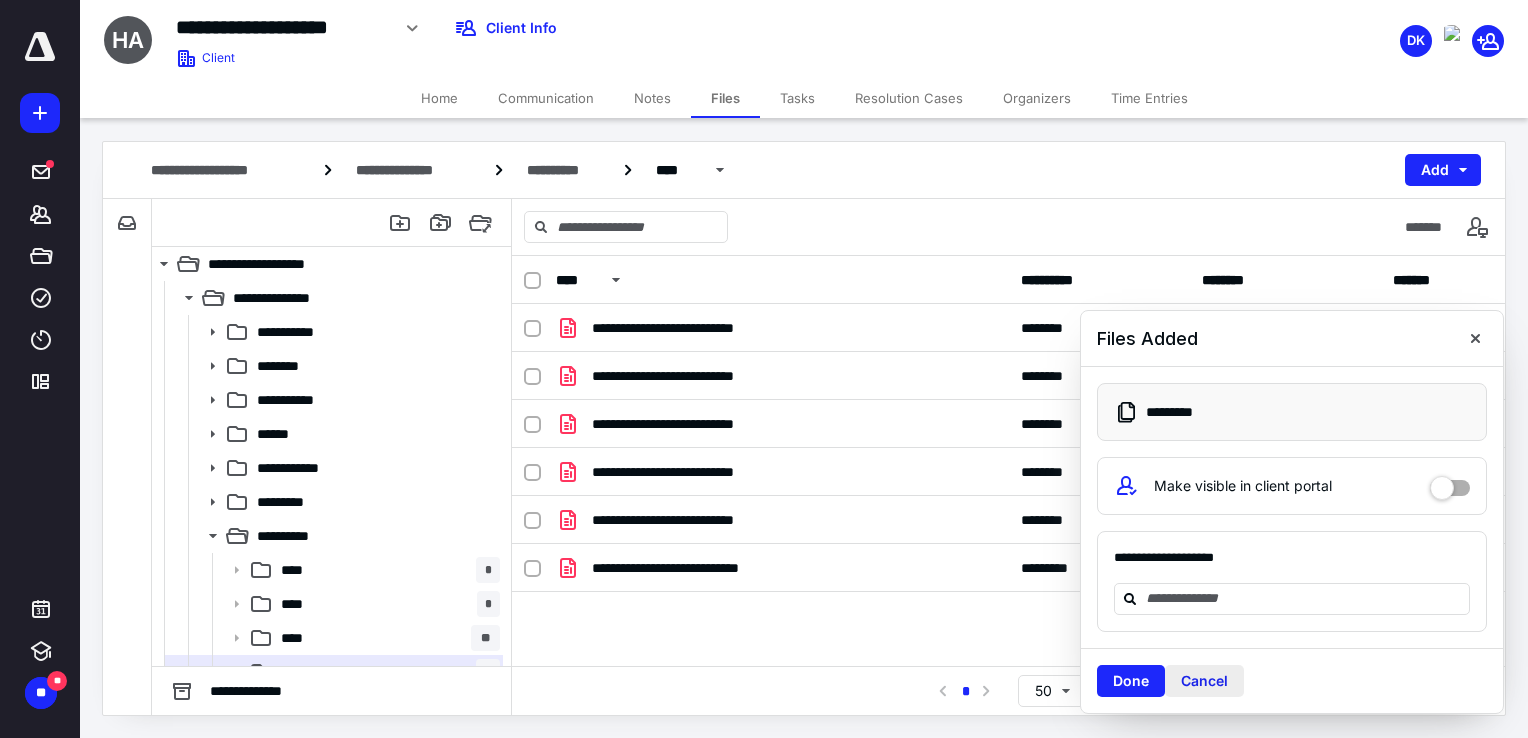 click on "Cancel" at bounding box center (1204, 681) 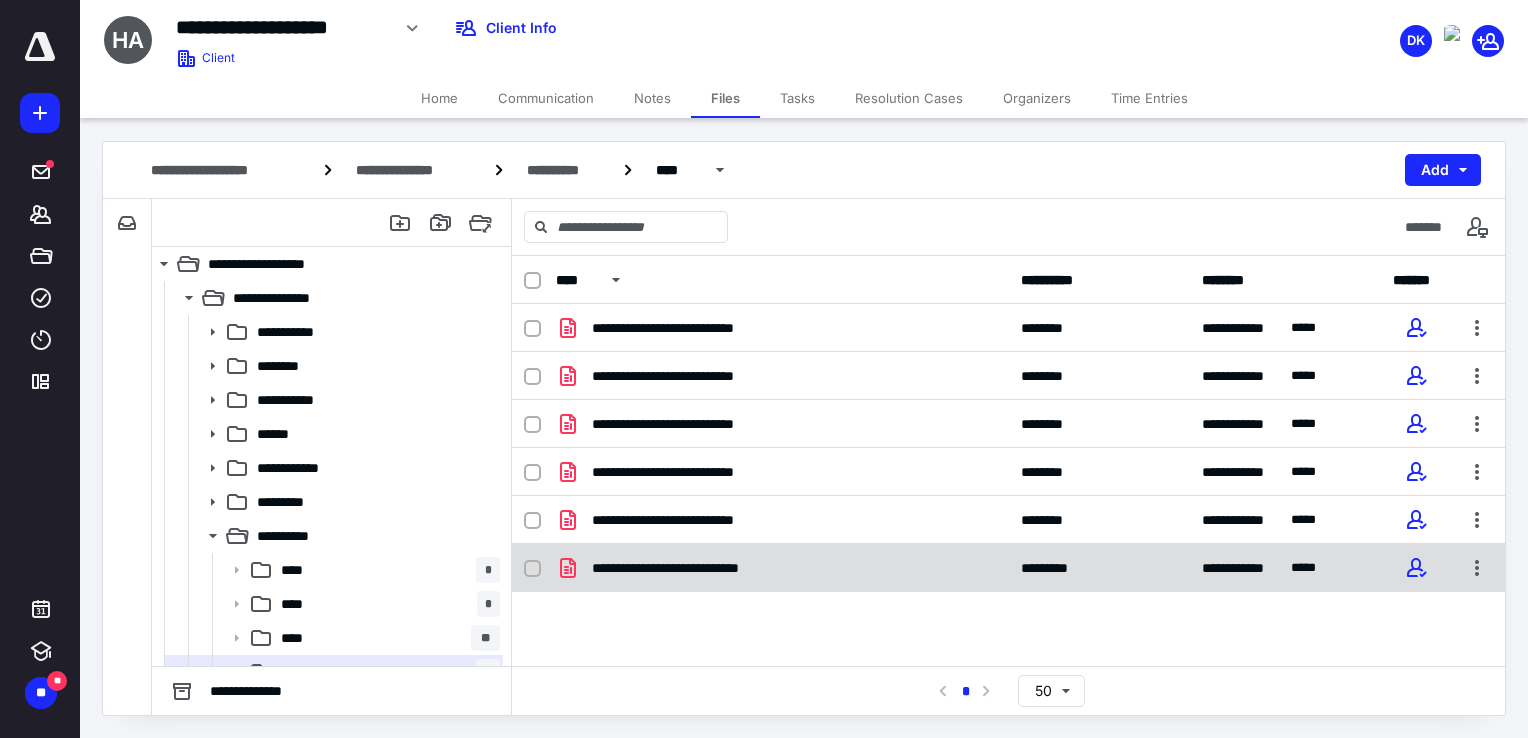 click on "**********" at bounding box center (690, 568) 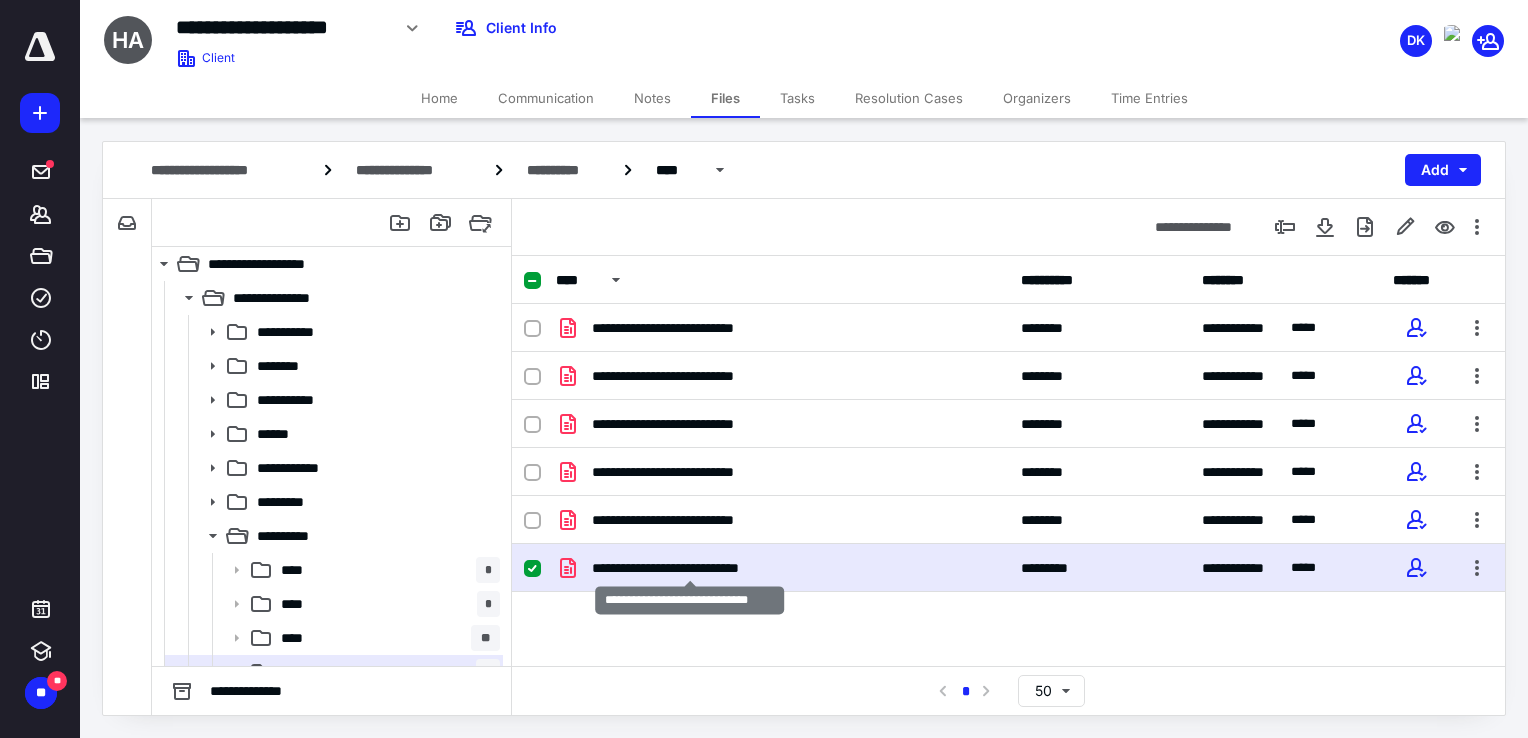 click on "**********" at bounding box center [690, 568] 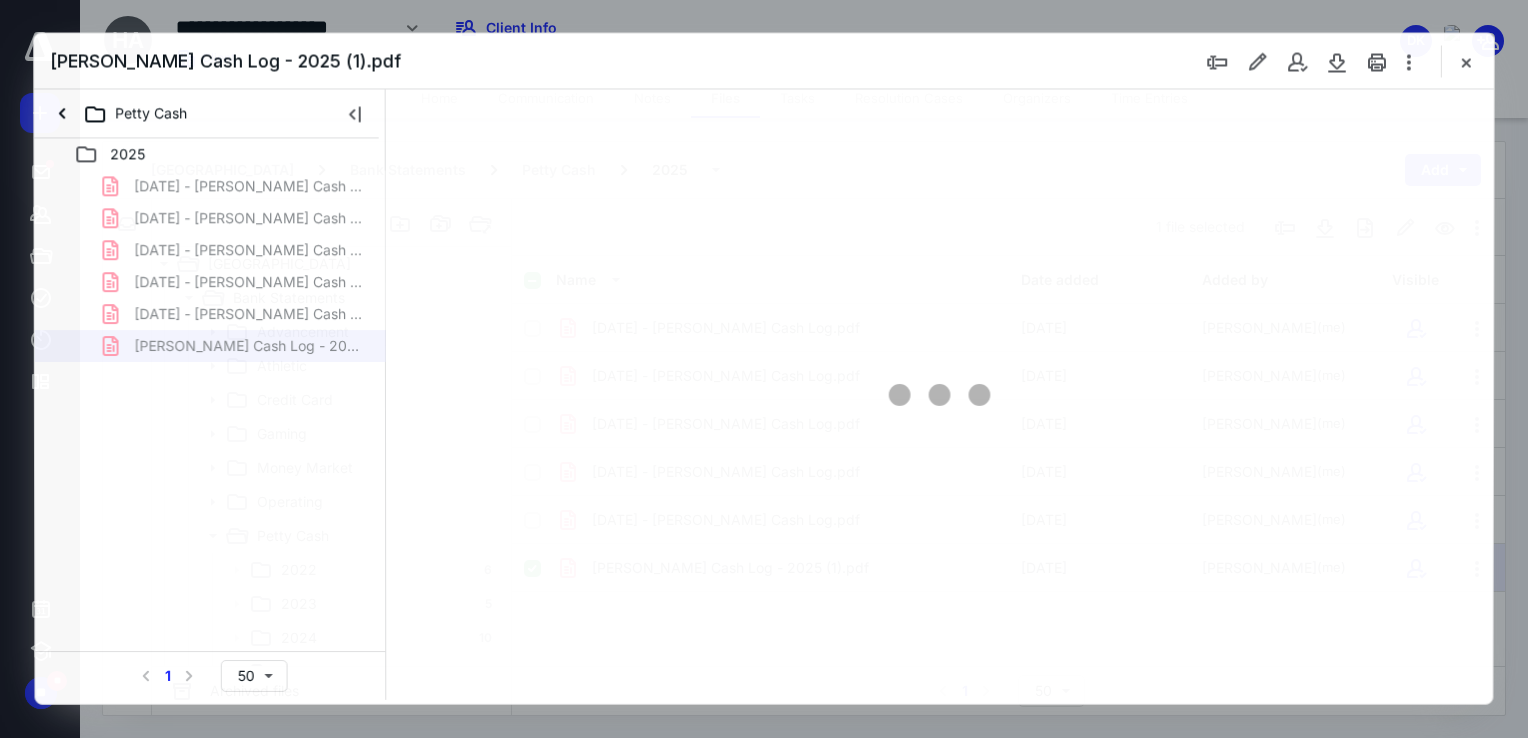 scroll, scrollTop: 0, scrollLeft: 0, axis: both 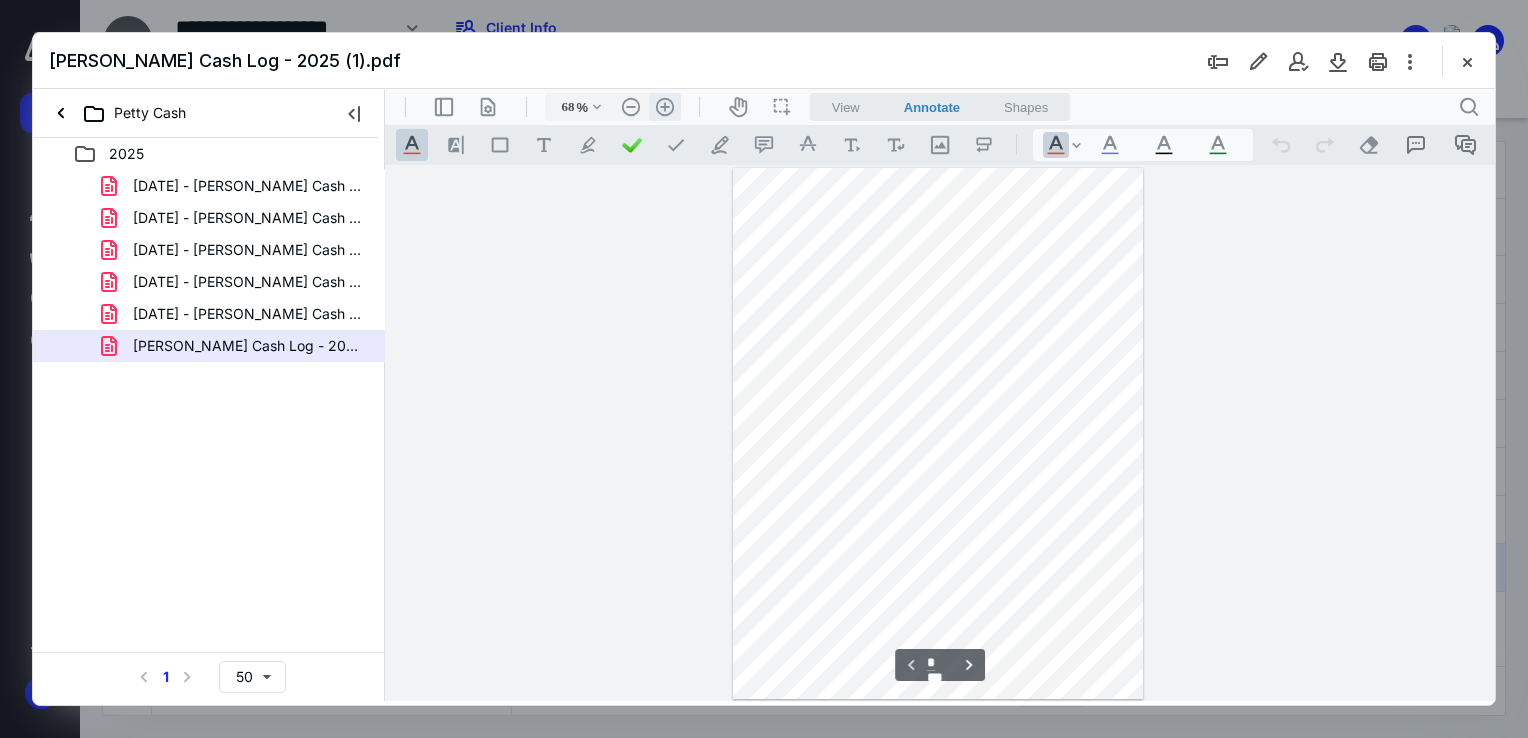click on ".cls-1{fill:#abb0c4;} icon - header - zoom - in - line" at bounding box center (665, 107) 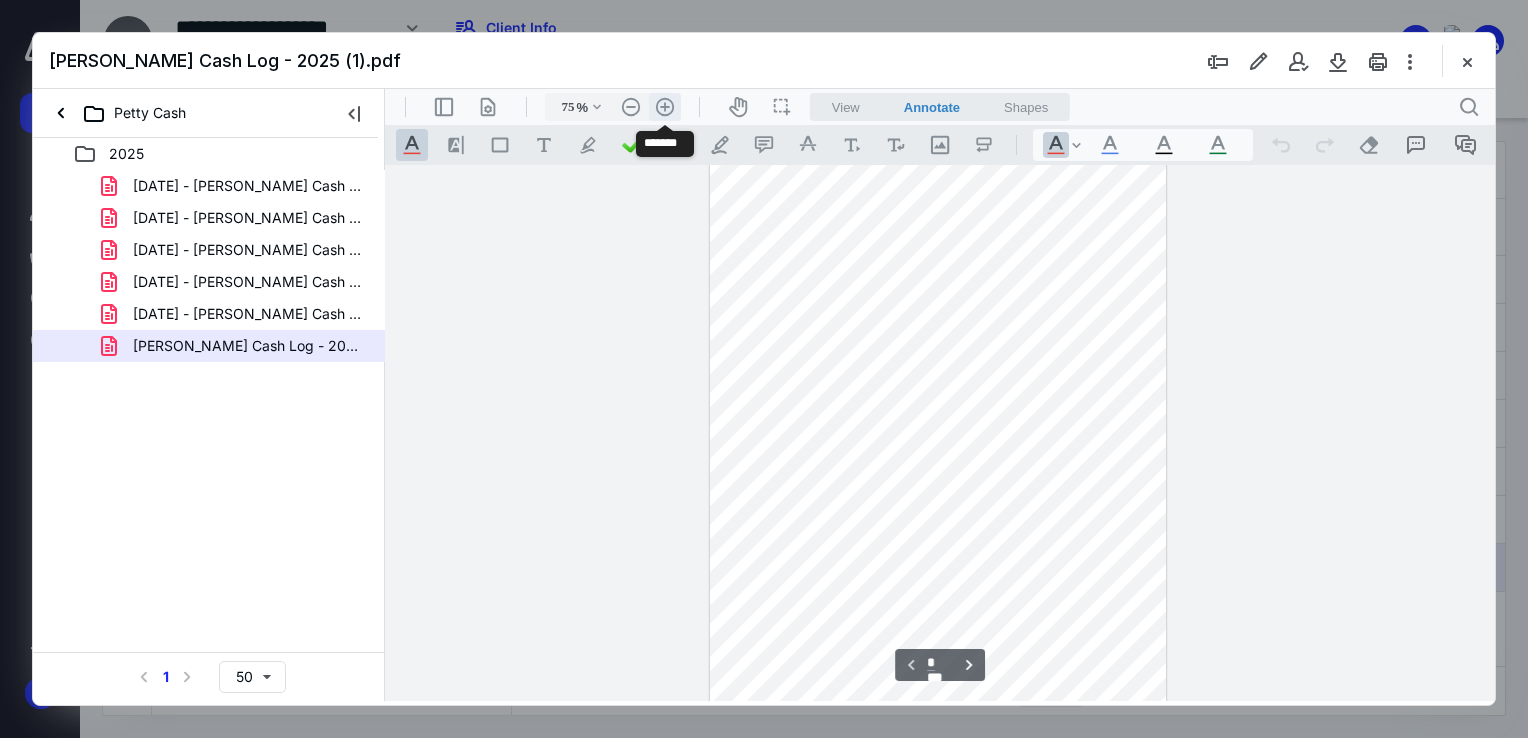click on ".cls-1{fill:#abb0c4;} icon - header - zoom - in - line" at bounding box center [665, 107] 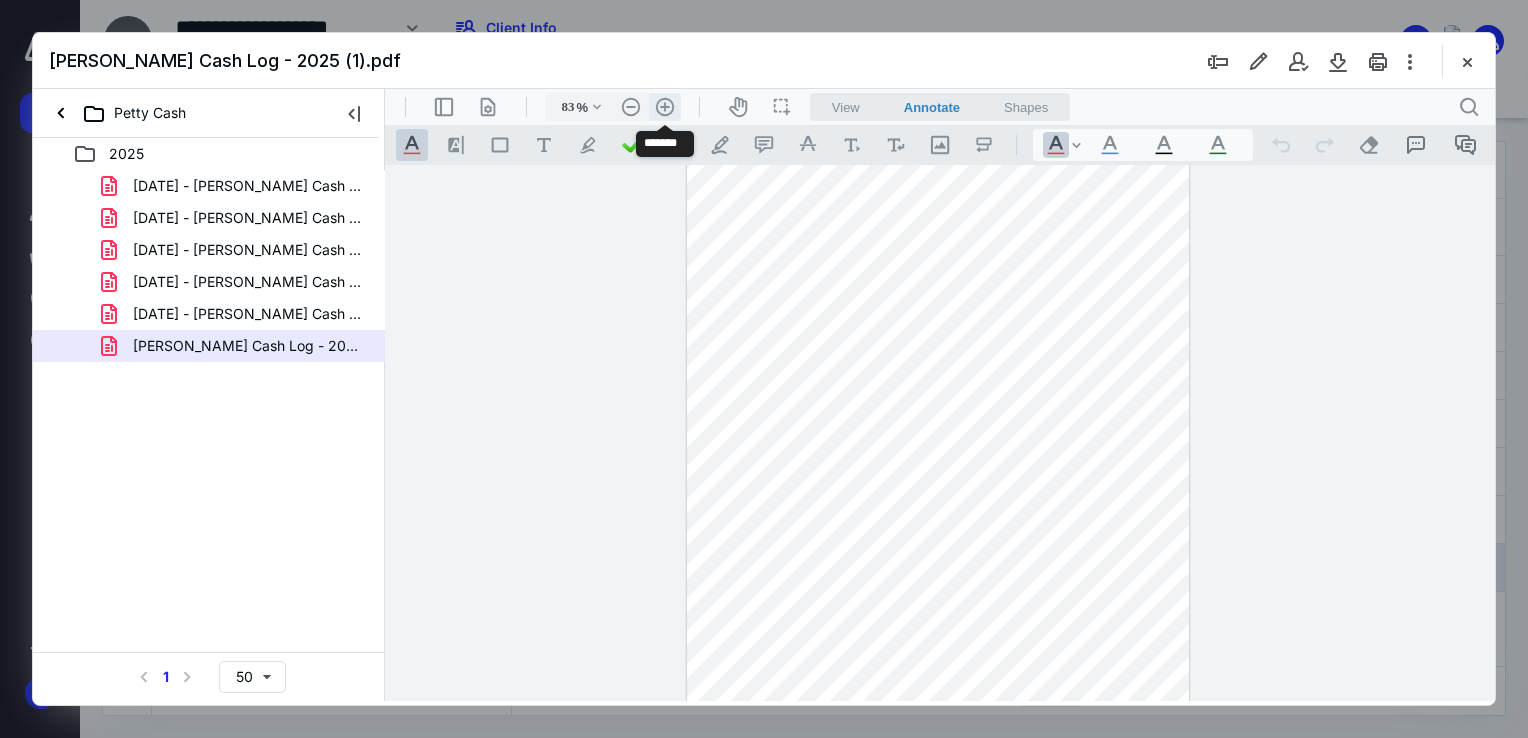 click on ".cls-1{fill:#abb0c4;} icon - header - zoom - in - line" at bounding box center [665, 107] 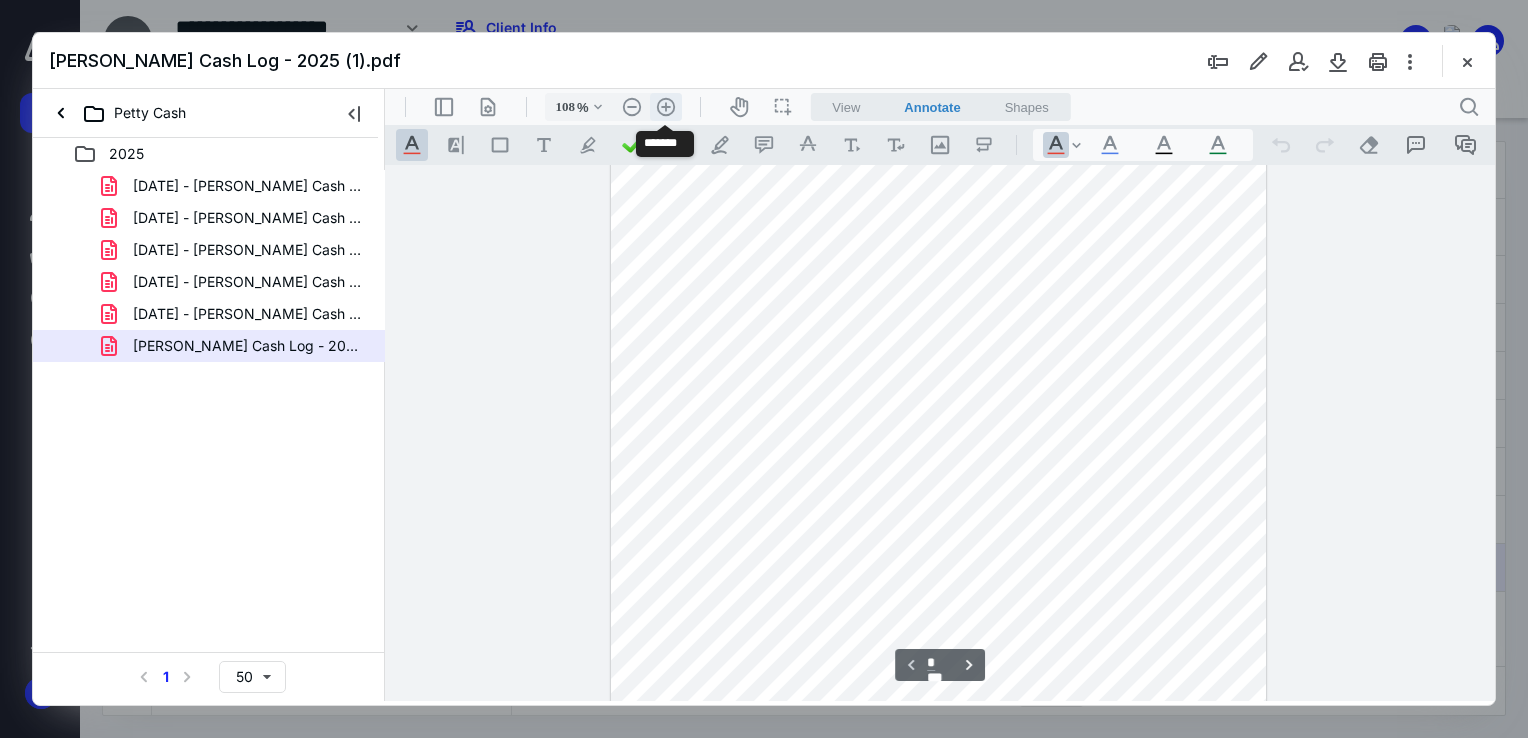 click on ".cls-1{fill:#abb0c4;} icon - header - zoom - in - line" at bounding box center (666, 107) 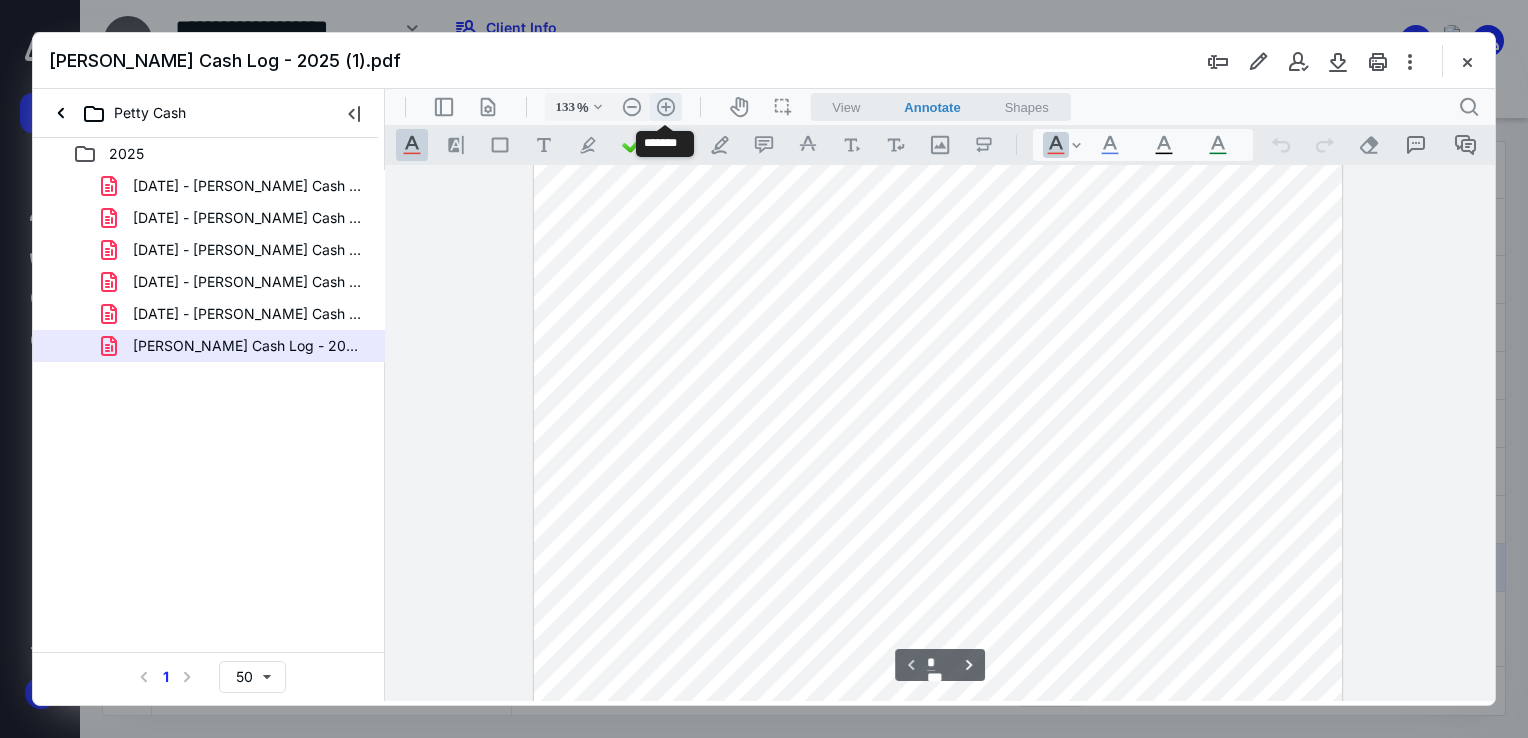 click on ".cls-1{fill:#abb0c4;} icon - header - zoom - in - line" at bounding box center [666, 107] 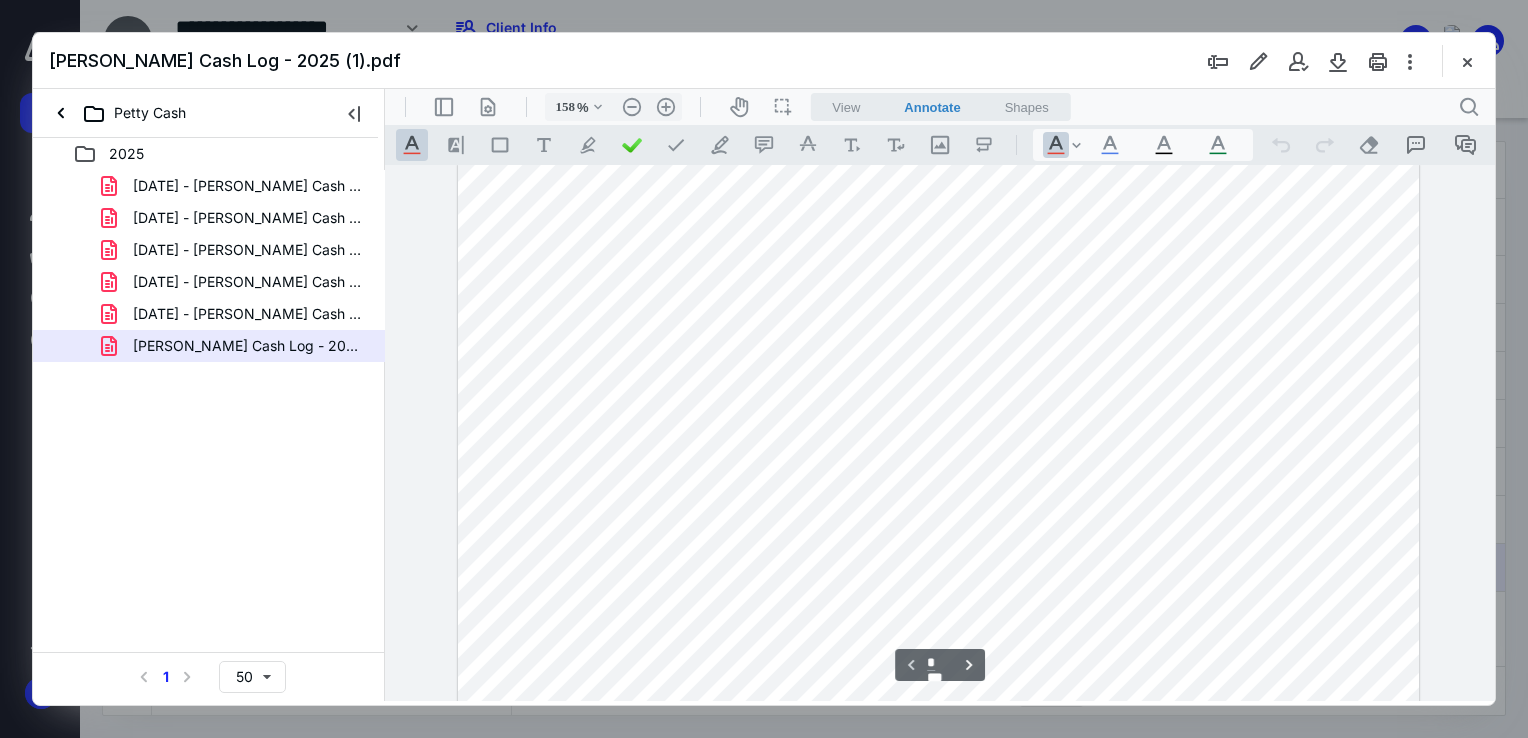 scroll, scrollTop: 0, scrollLeft: 0, axis: both 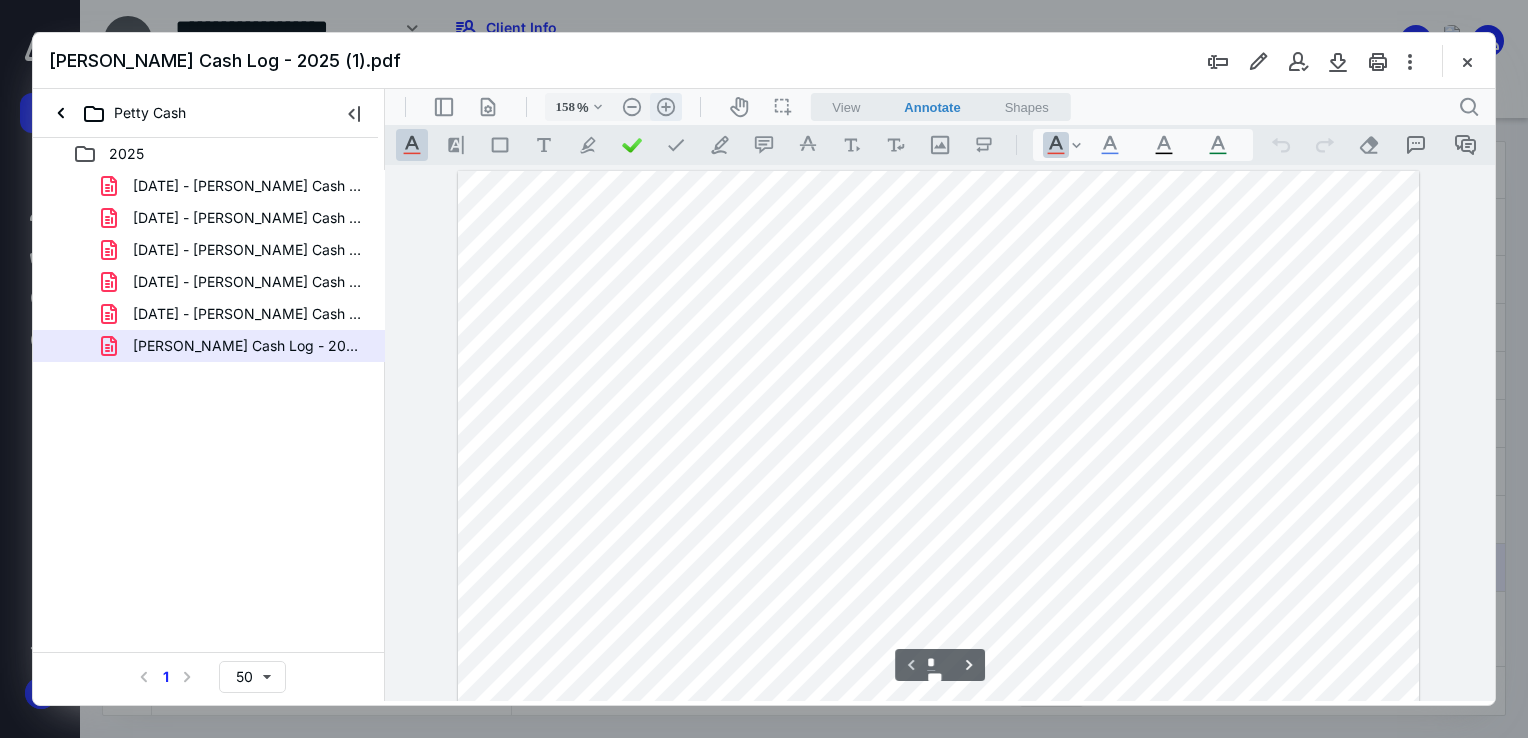 click on ".cls-1{fill:#abb0c4;} icon - header - zoom - in - line" at bounding box center [666, 107] 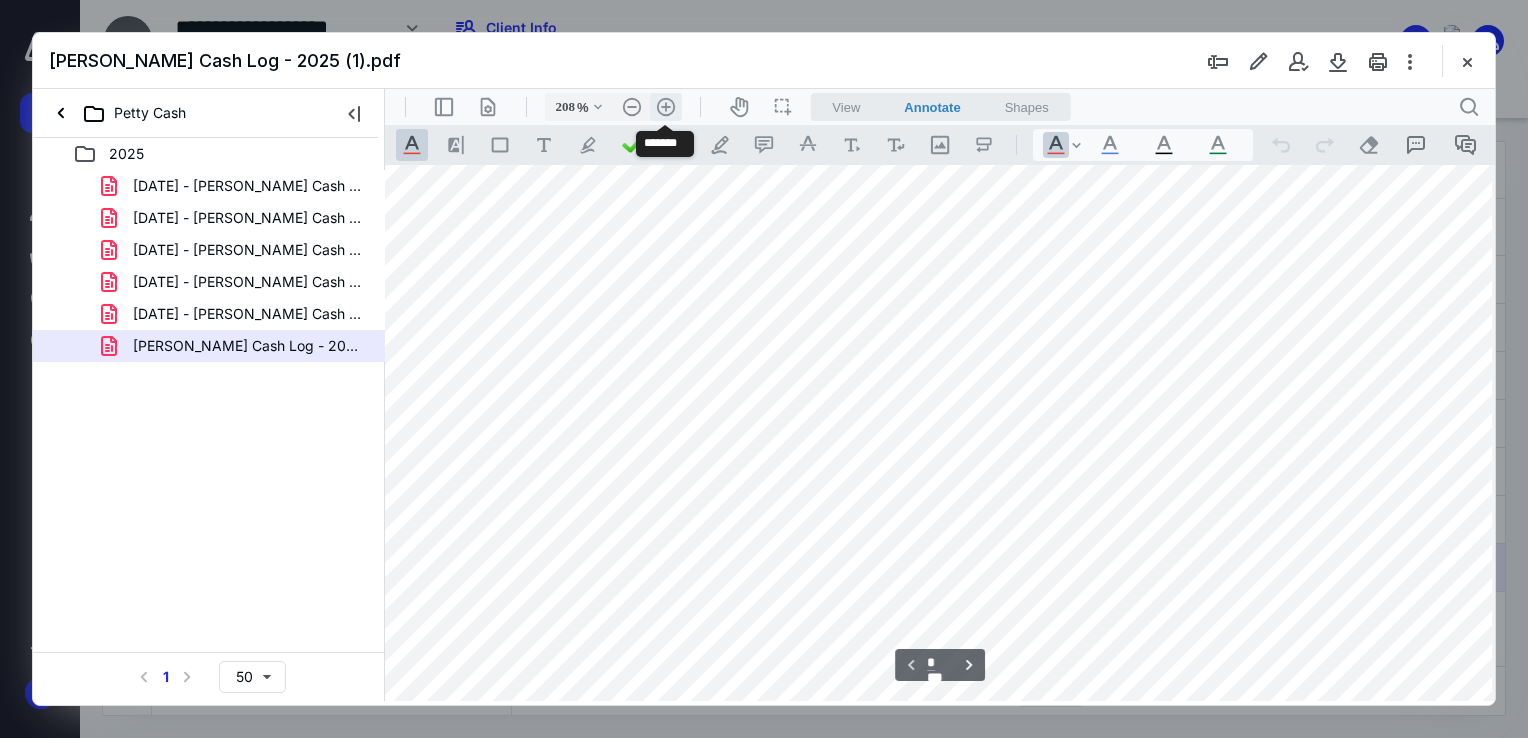 click on ".cls-1{fill:#abb0c4;} icon - header - zoom - in - line" at bounding box center [666, 107] 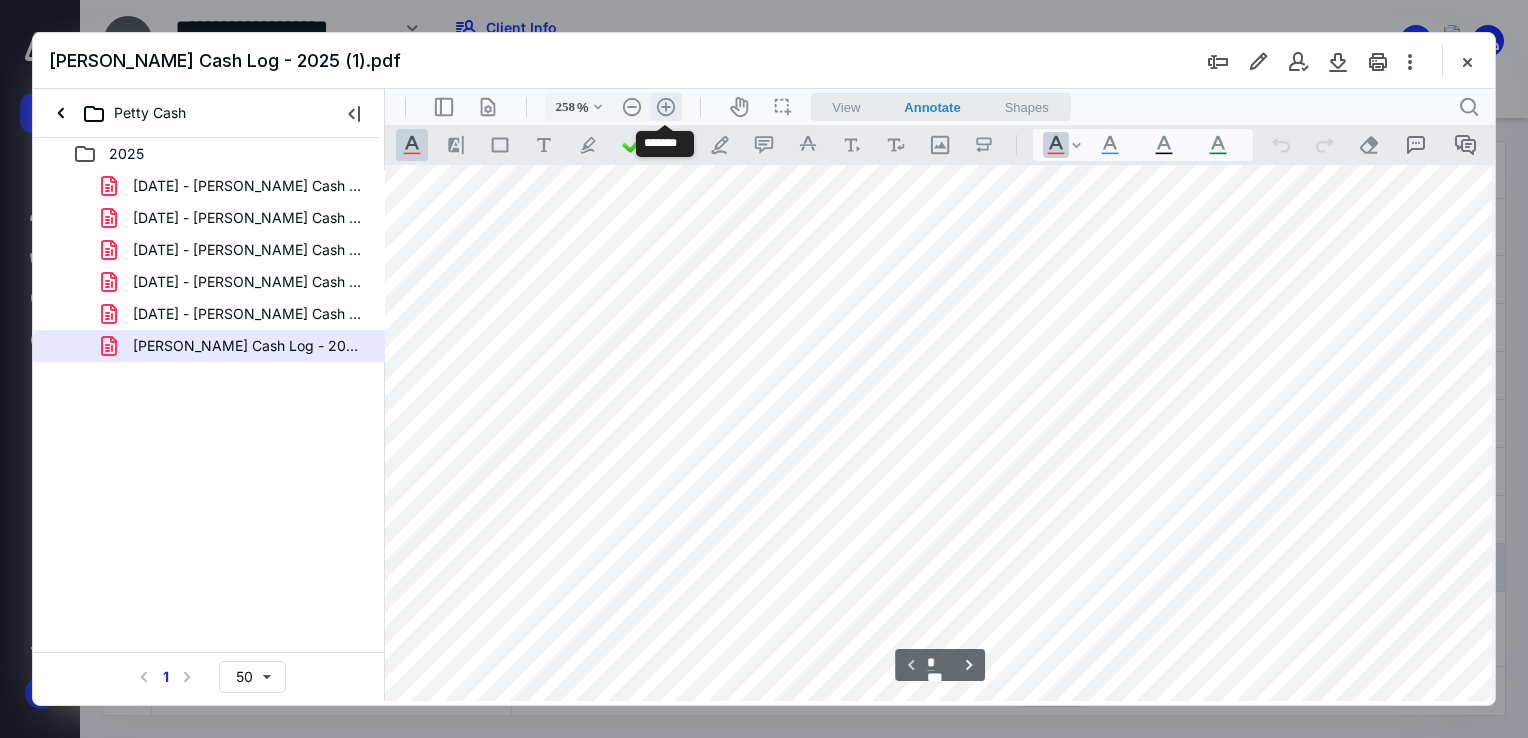 click on ".cls-1{fill:#abb0c4;} icon - header - zoom - in - line" at bounding box center [666, 107] 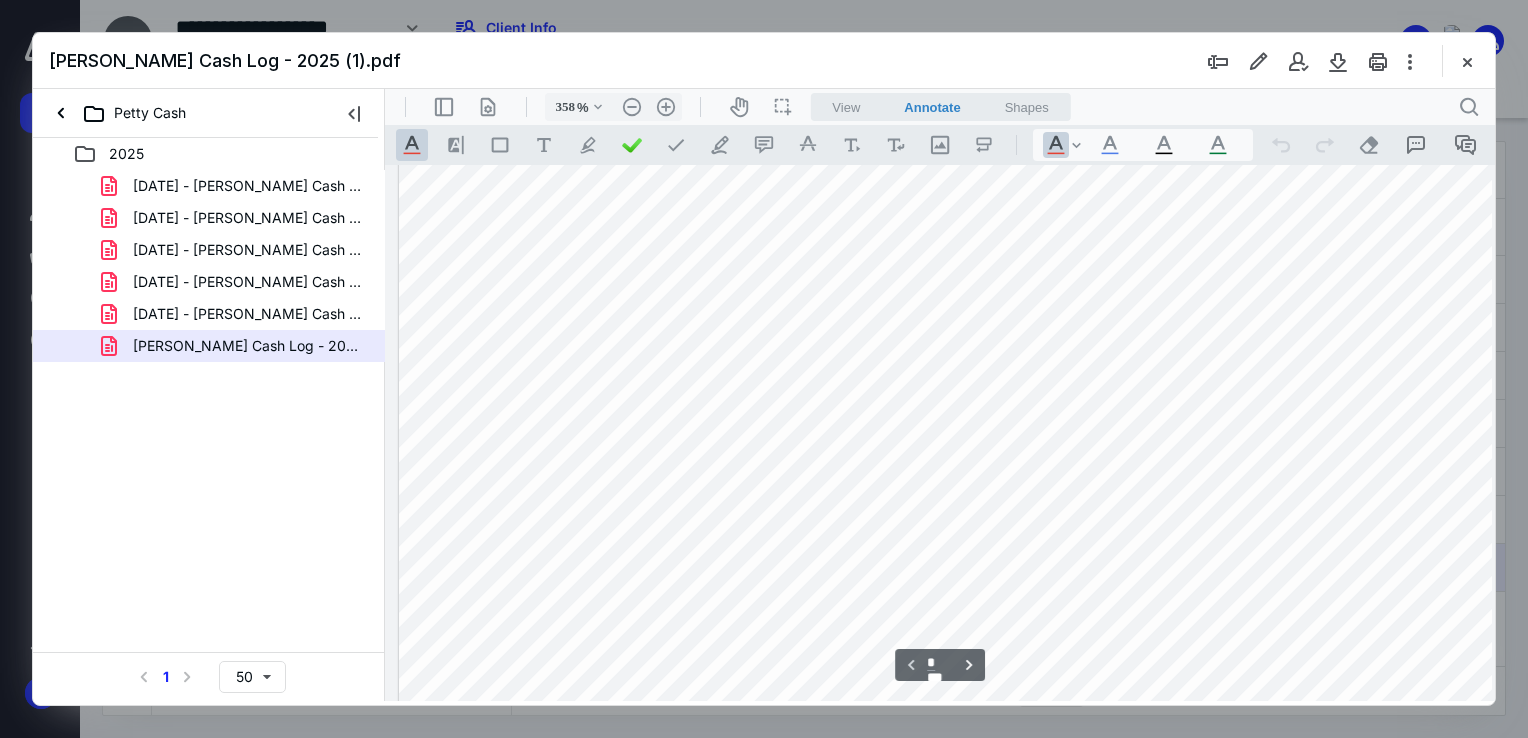 scroll, scrollTop: 294, scrollLeft: 1098, axis: both 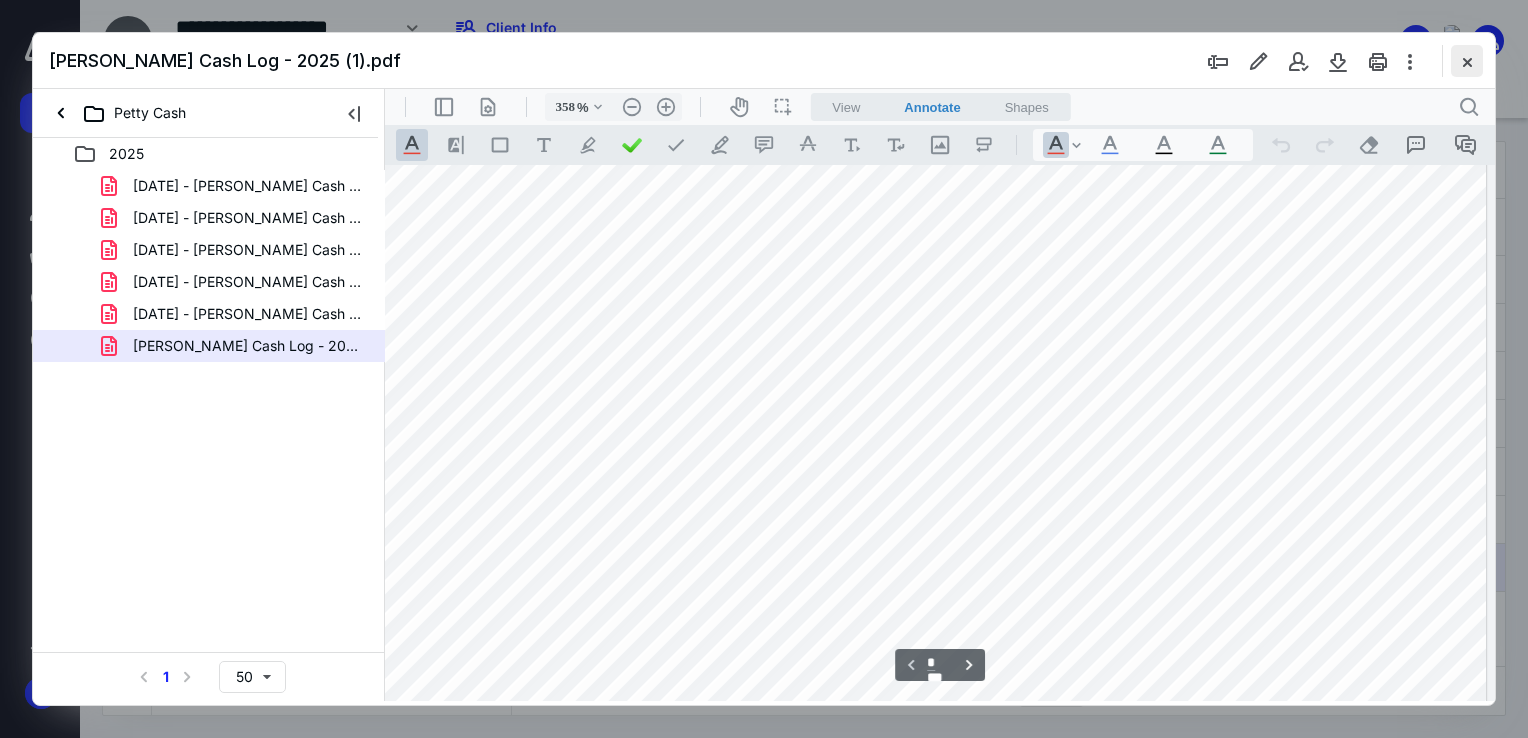 click at bounding box center [1467, 61] 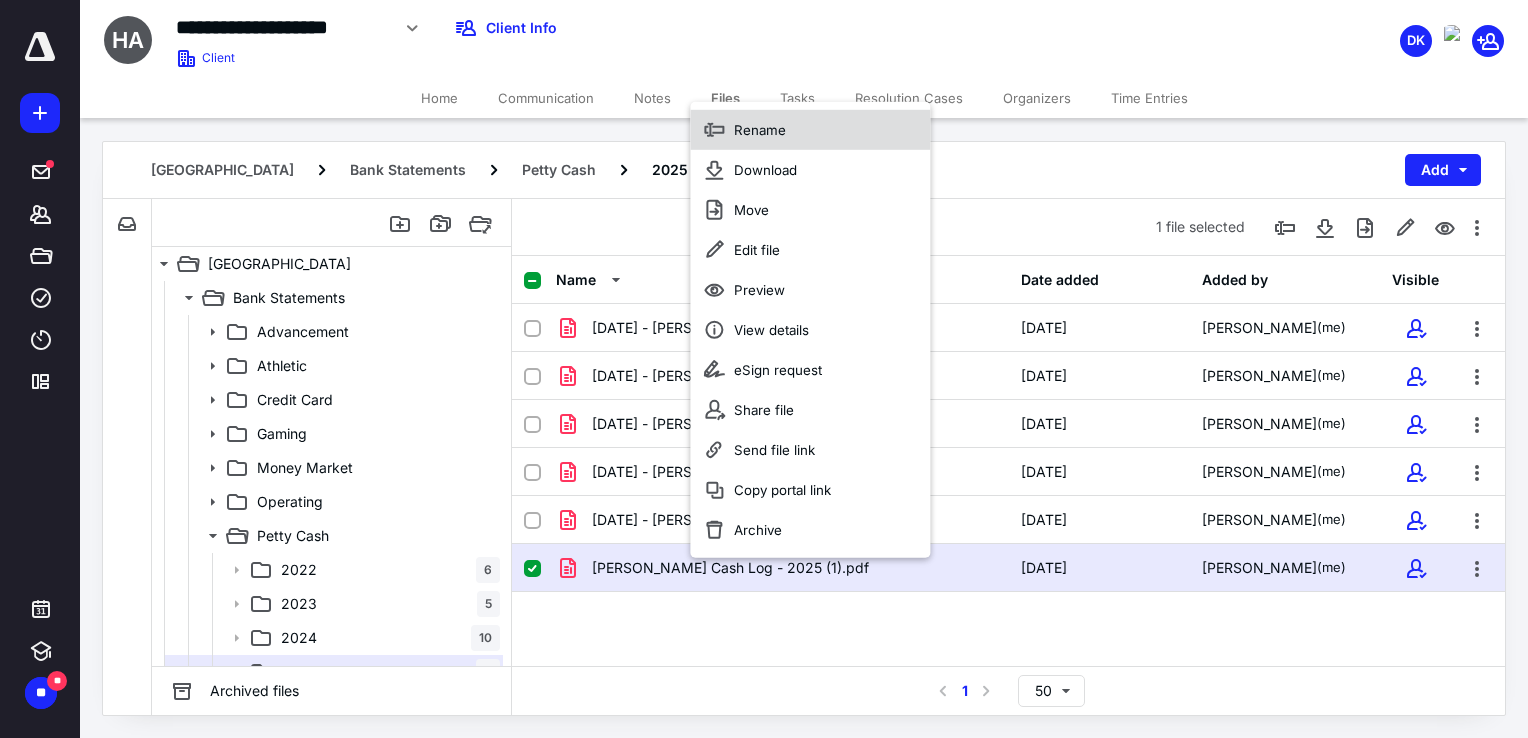 click on "Rename" at bounding box center [760, 130] 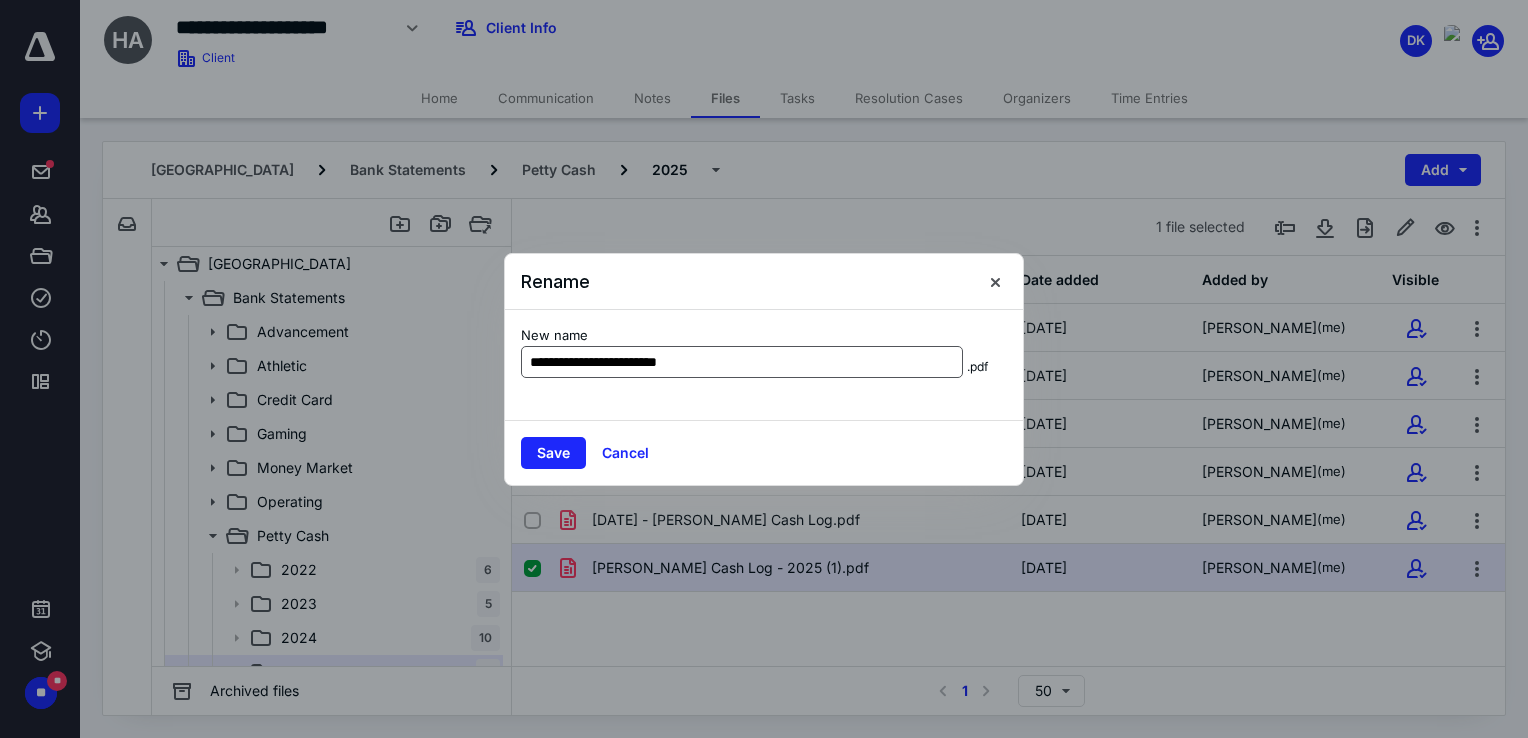 click on "**********" at bounding box center (742, 362) 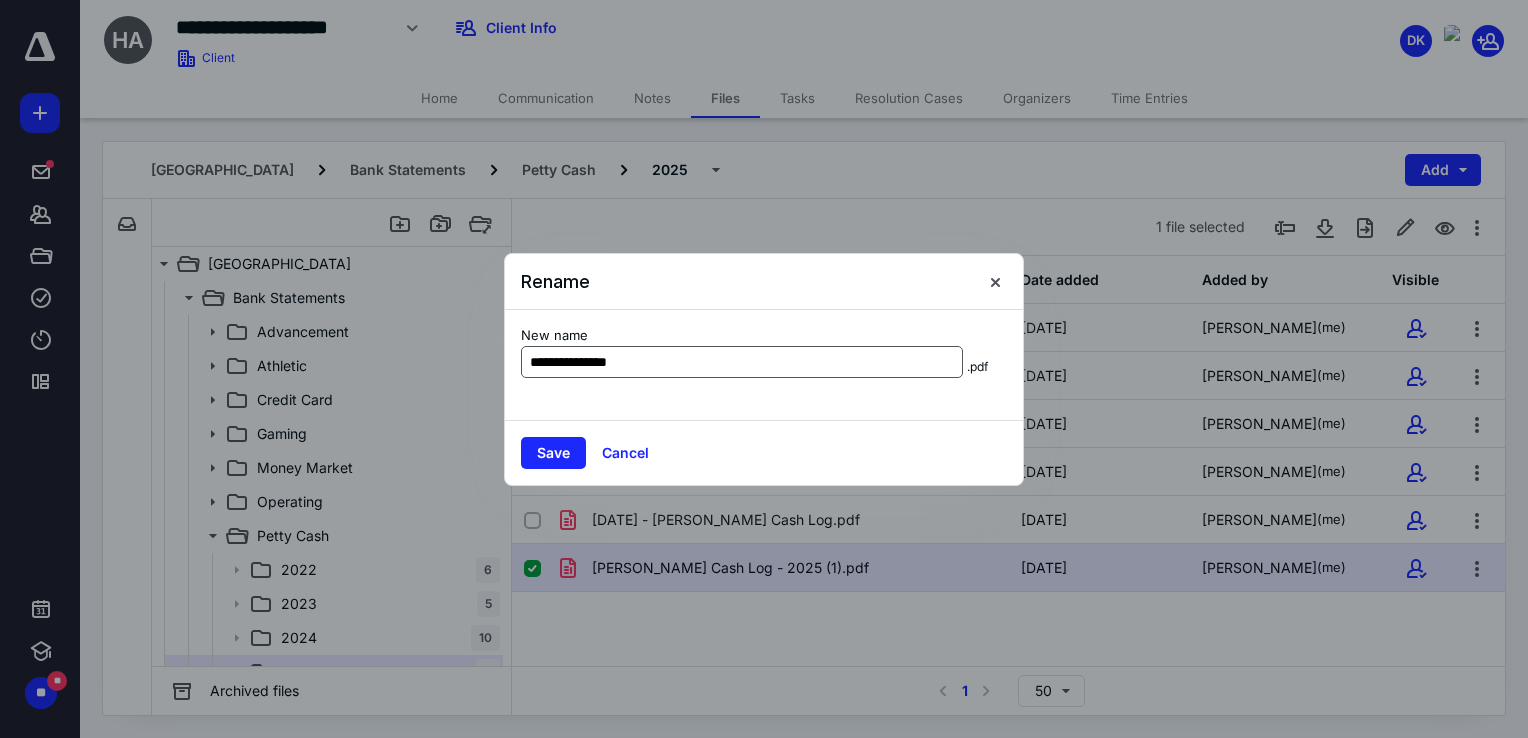 click on "**********" at bounding box center (742, 362) 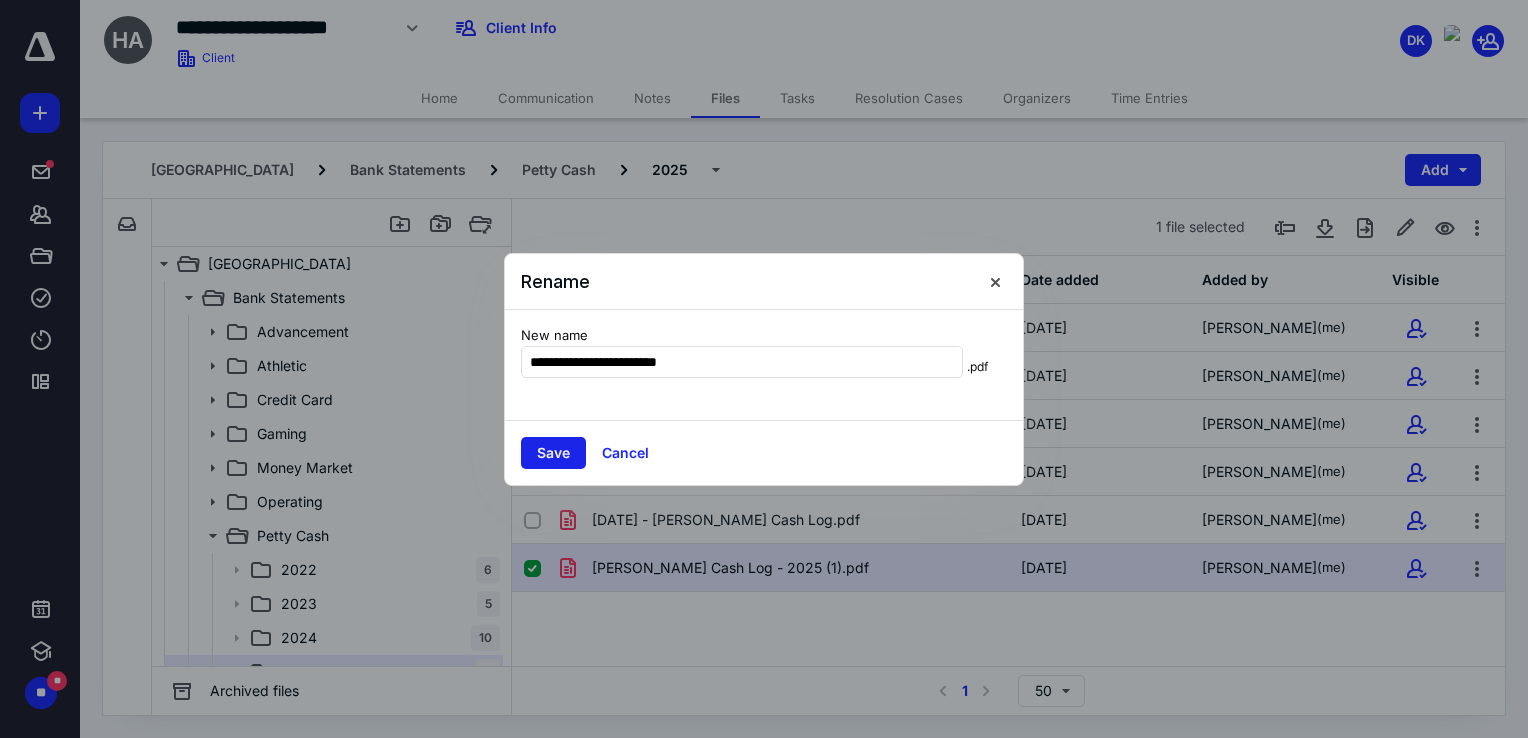 type on "**********" 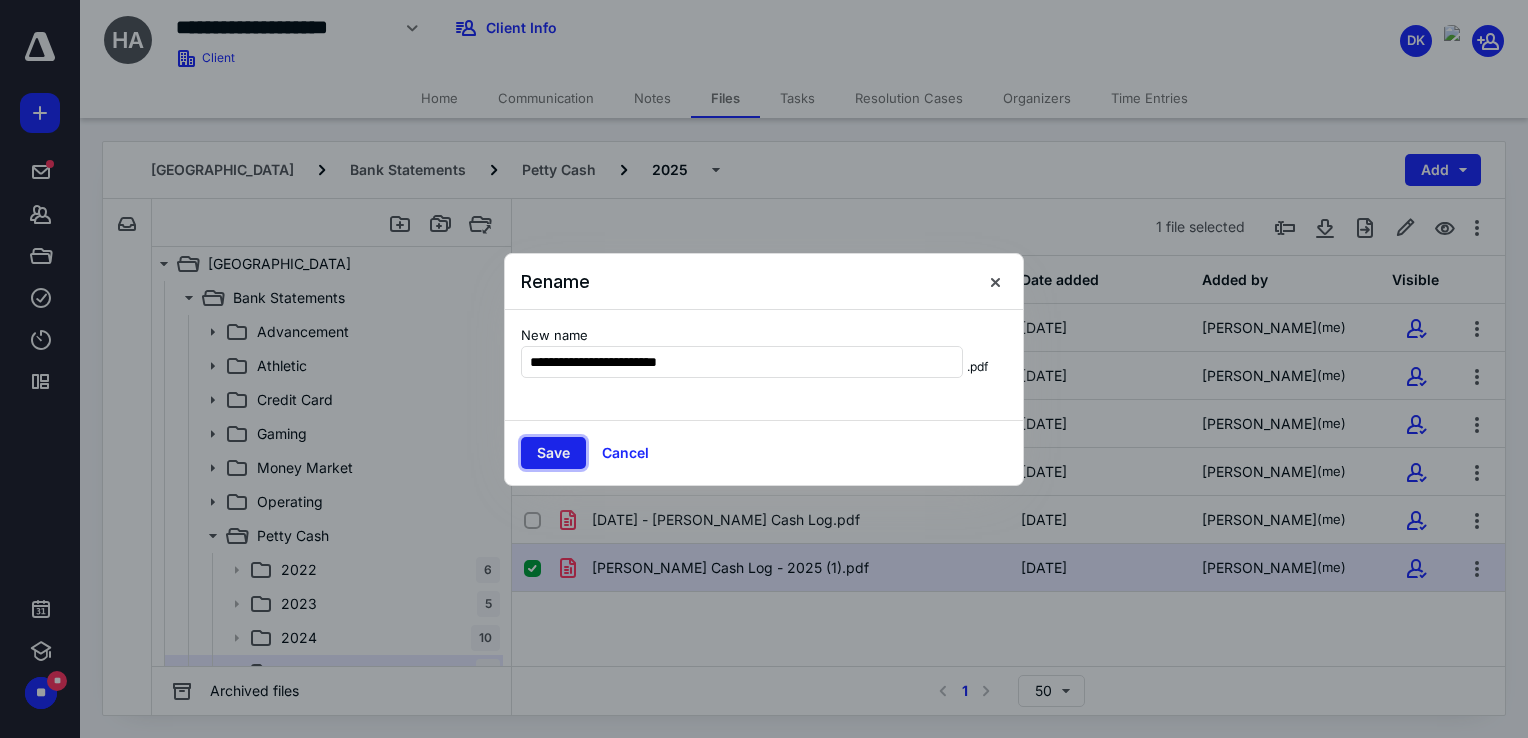 click on "Save" at bounding box center (553, 453) 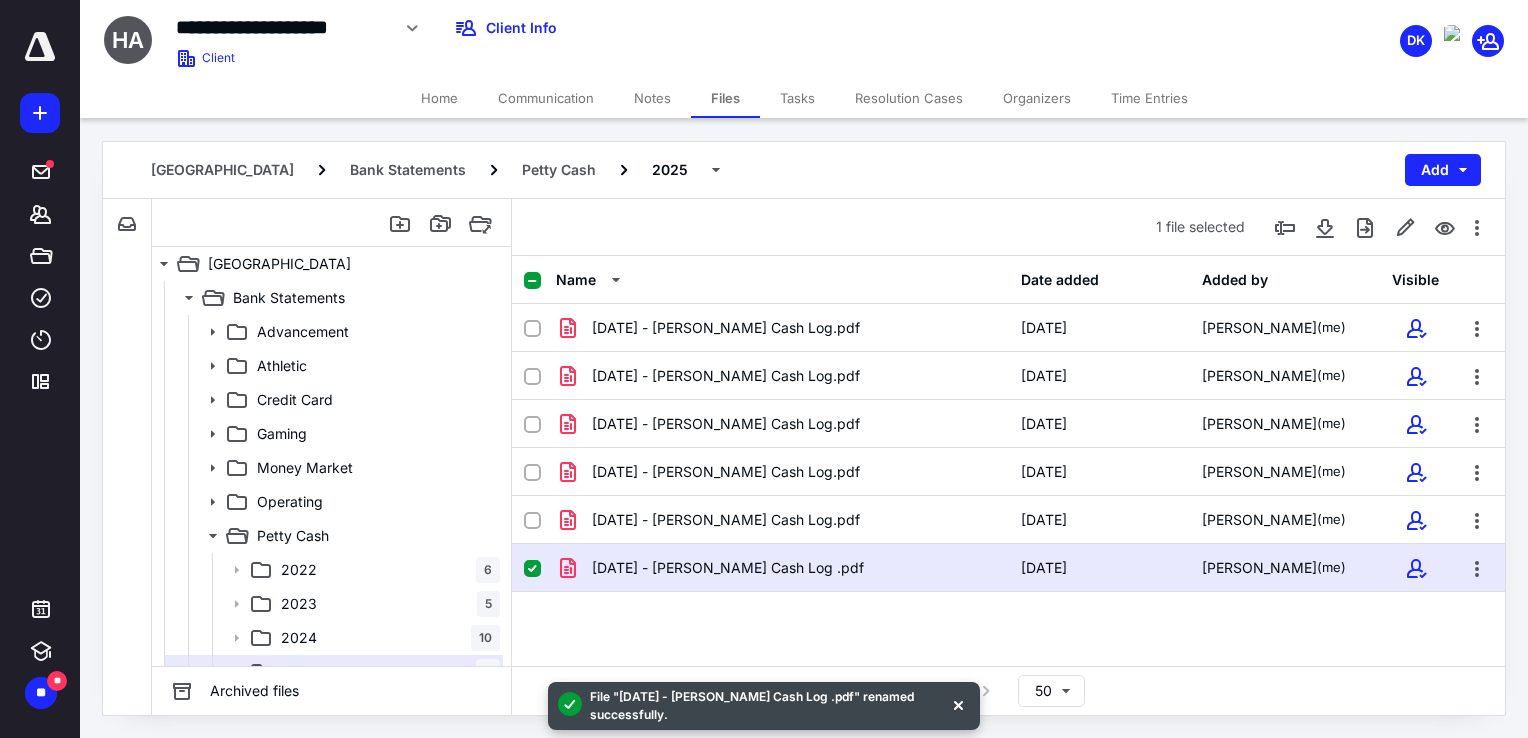 click on "Tasks" at bounding box center [797, 98] 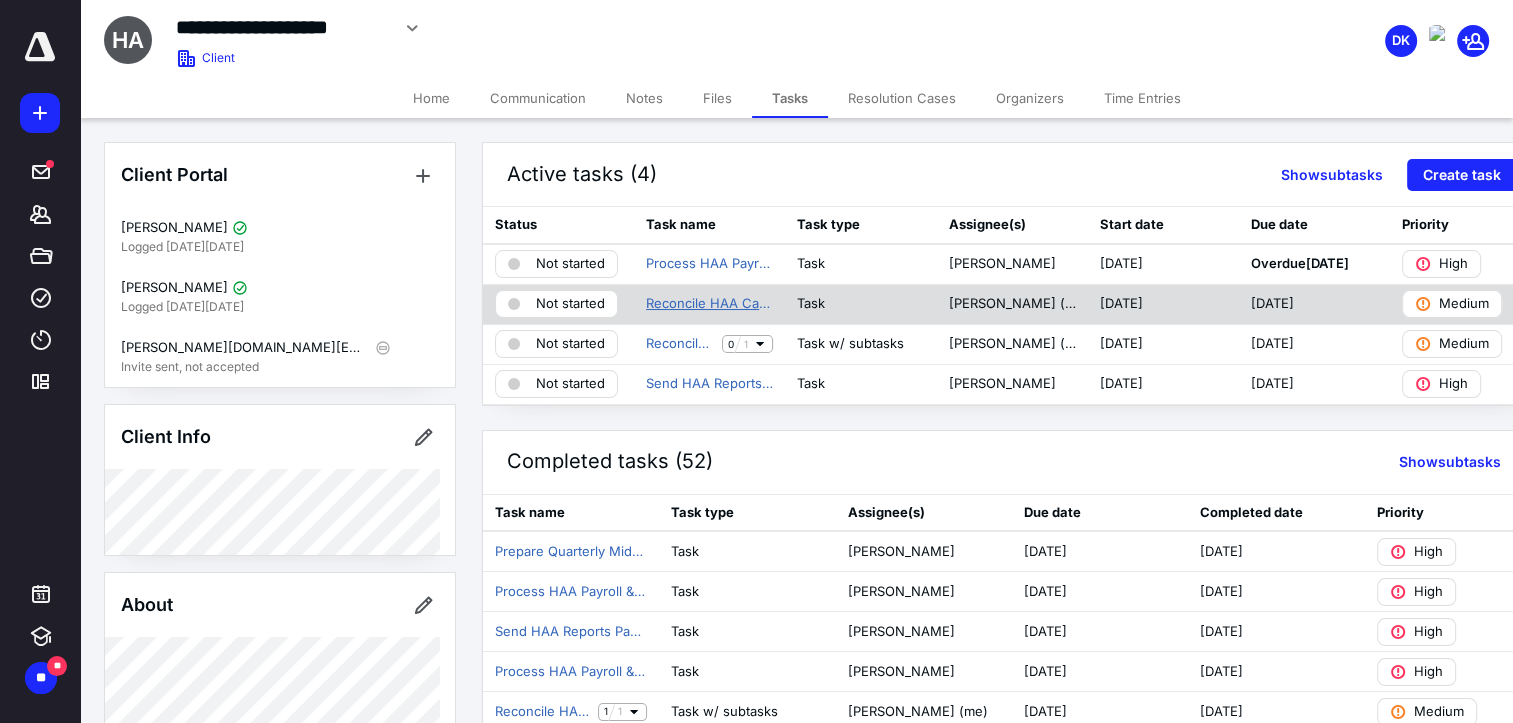 click on "Reconcile HAA Capital One Credit Card" at bounding box center (709, 304) 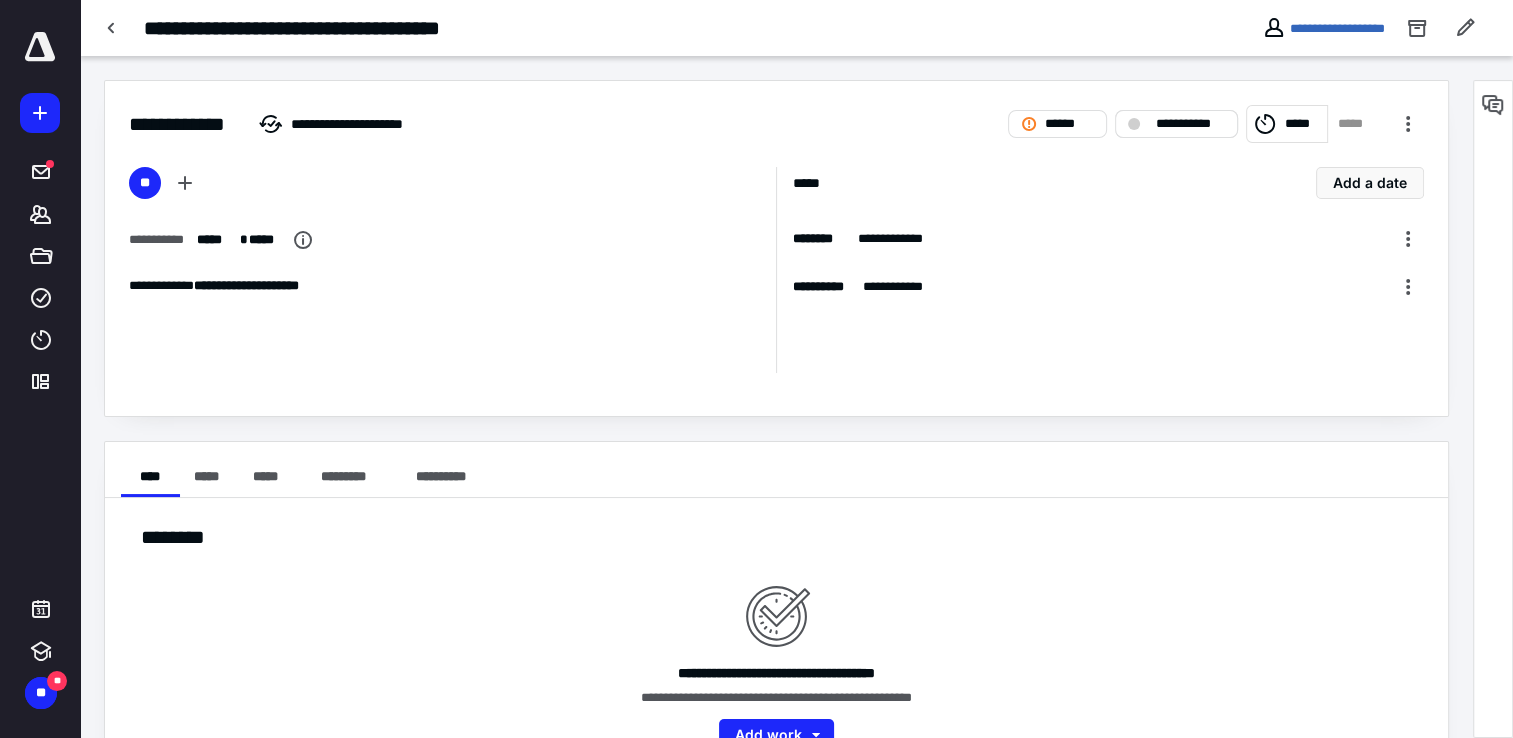 click on "**********" at bounding box center (1190, 124) 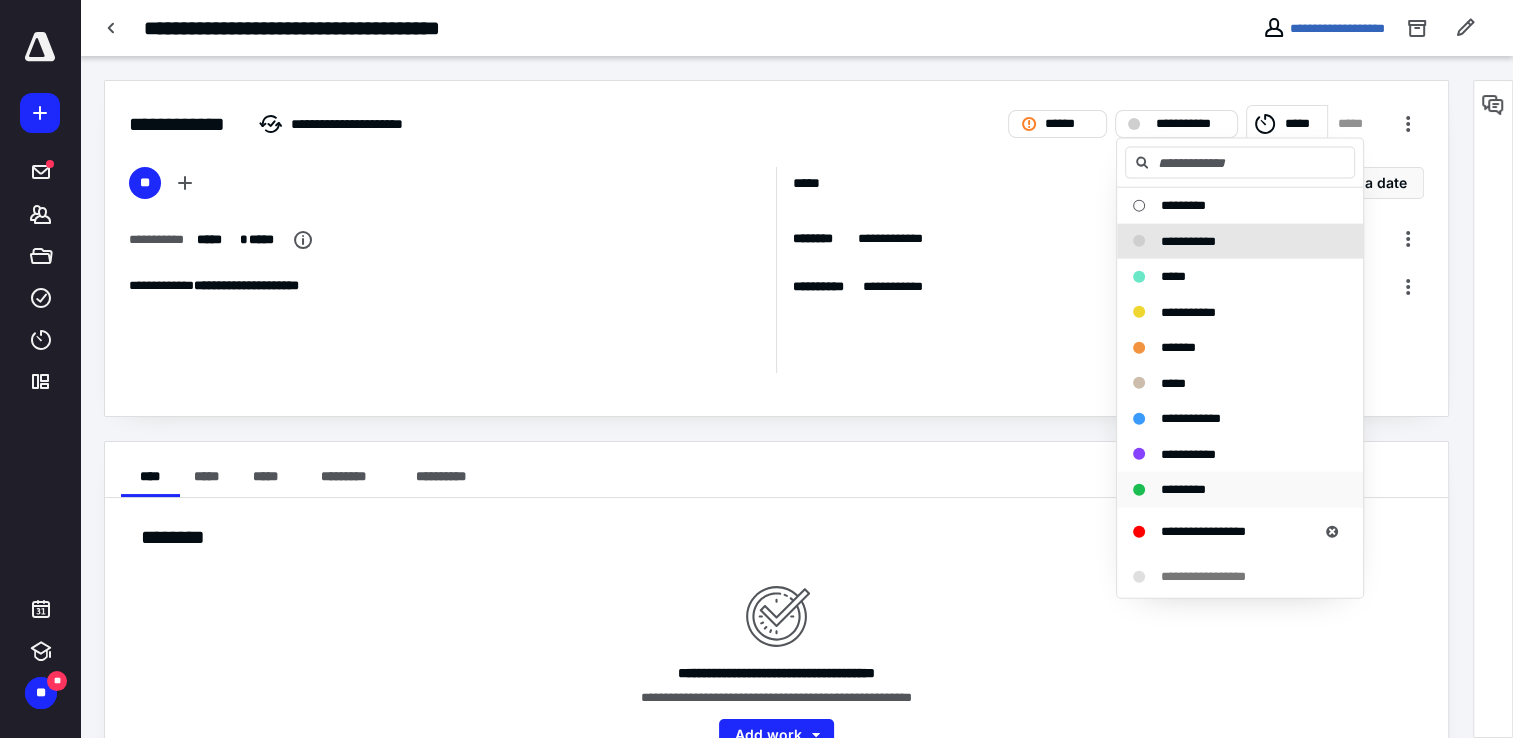 click on "*********" at bounding box center (1183, 489) 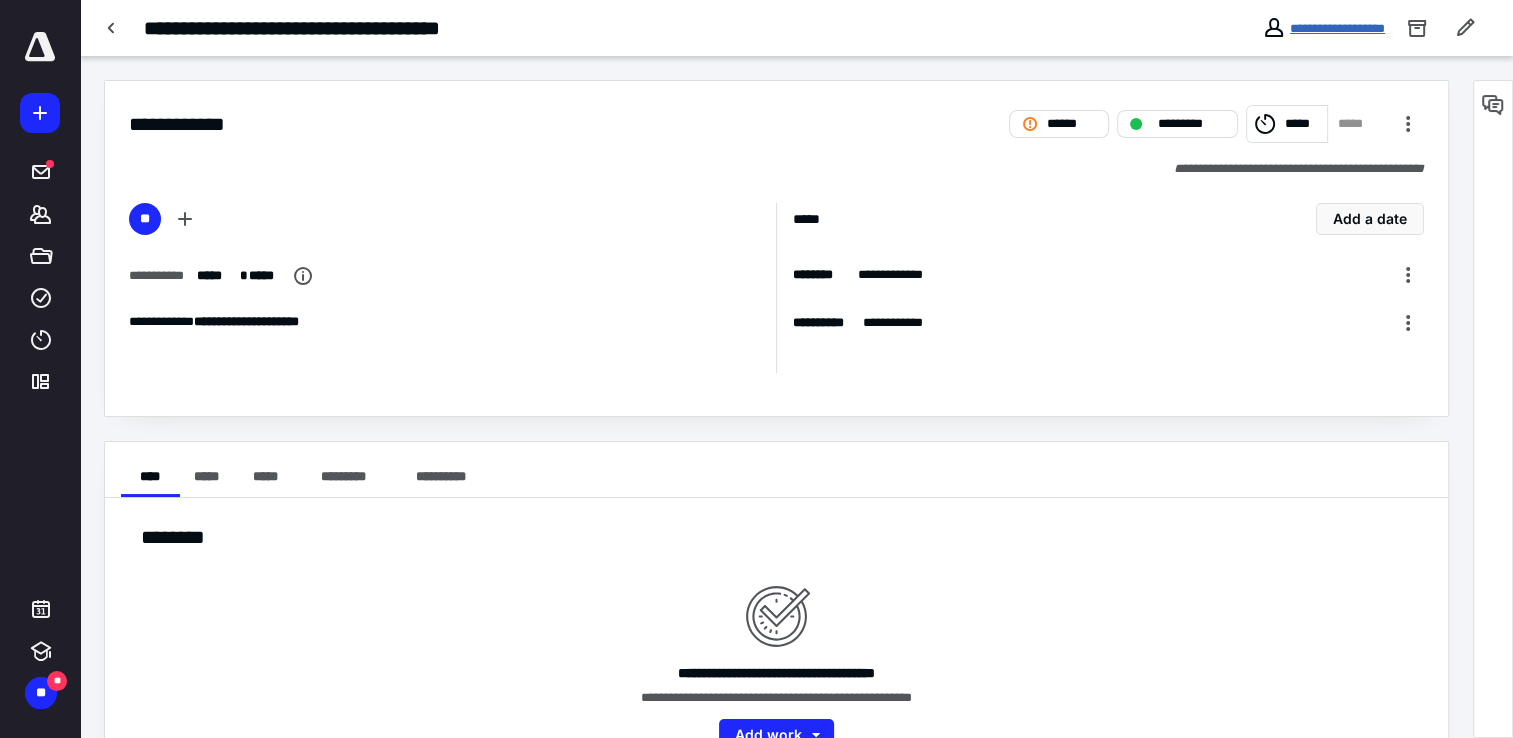 drag, startPoint x: 1268, startPoint y: 27, endPoint x: 1252, endPoint y: 50, distance: 28.01785 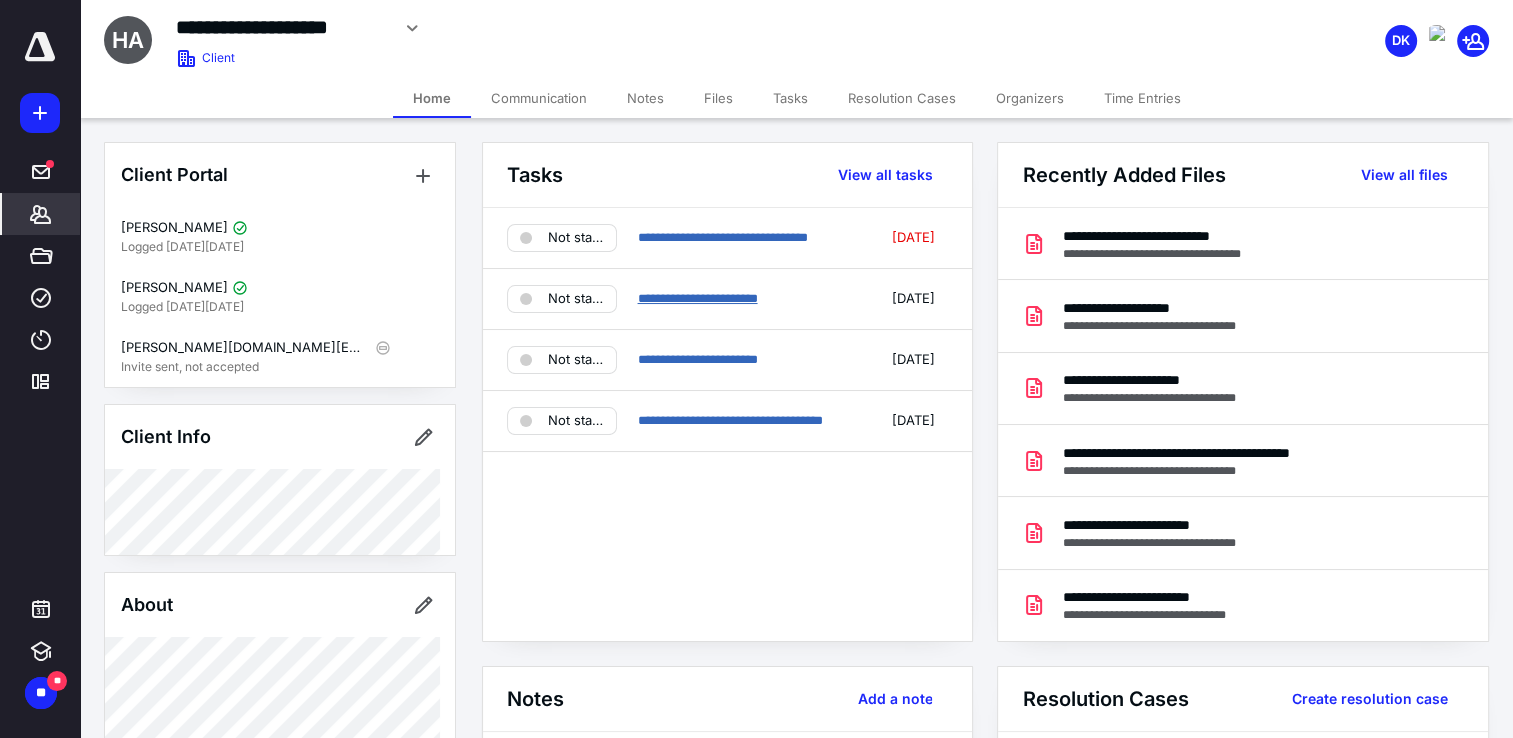 click on "**********" at bounding box center [697, 298] 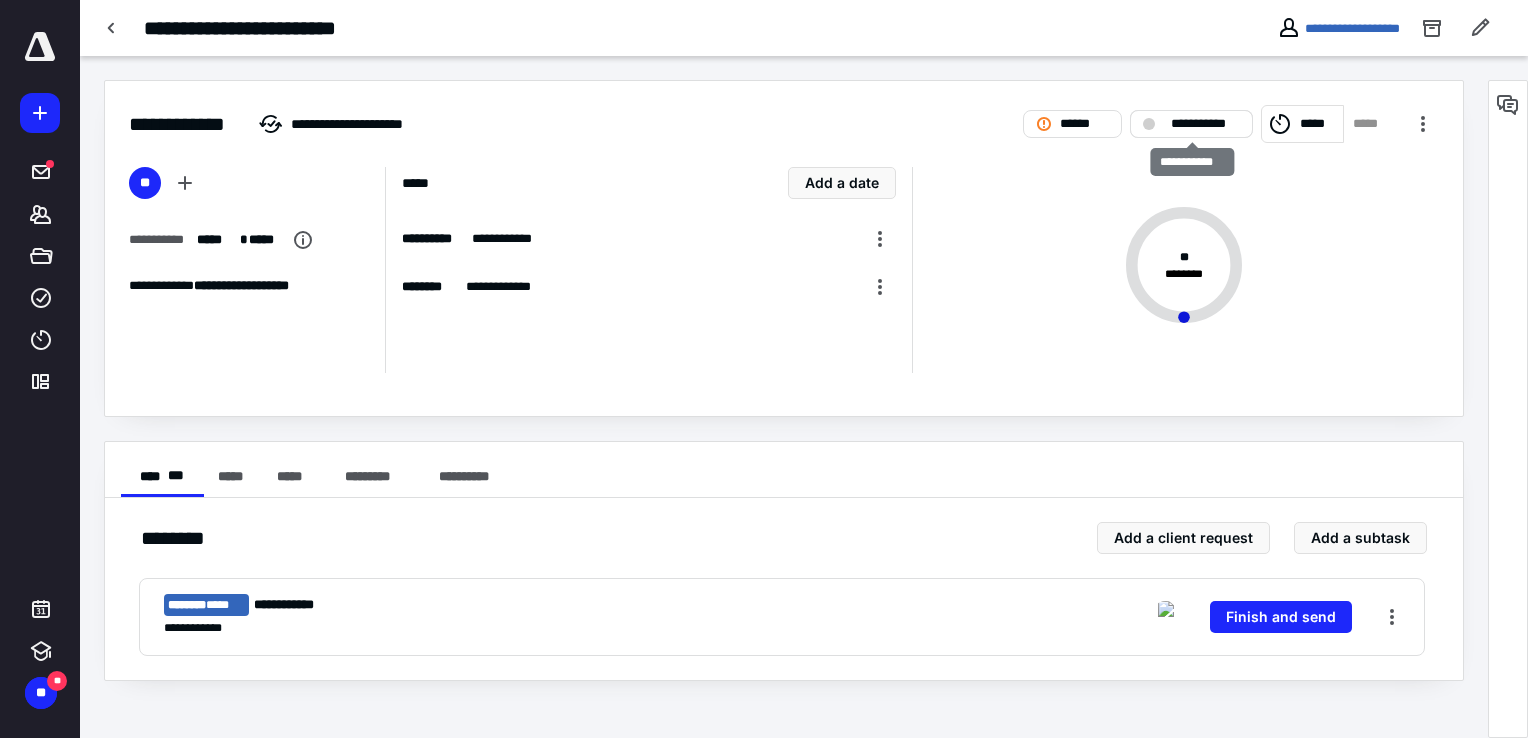 click on "**********" at bounding box center [1205, 124] 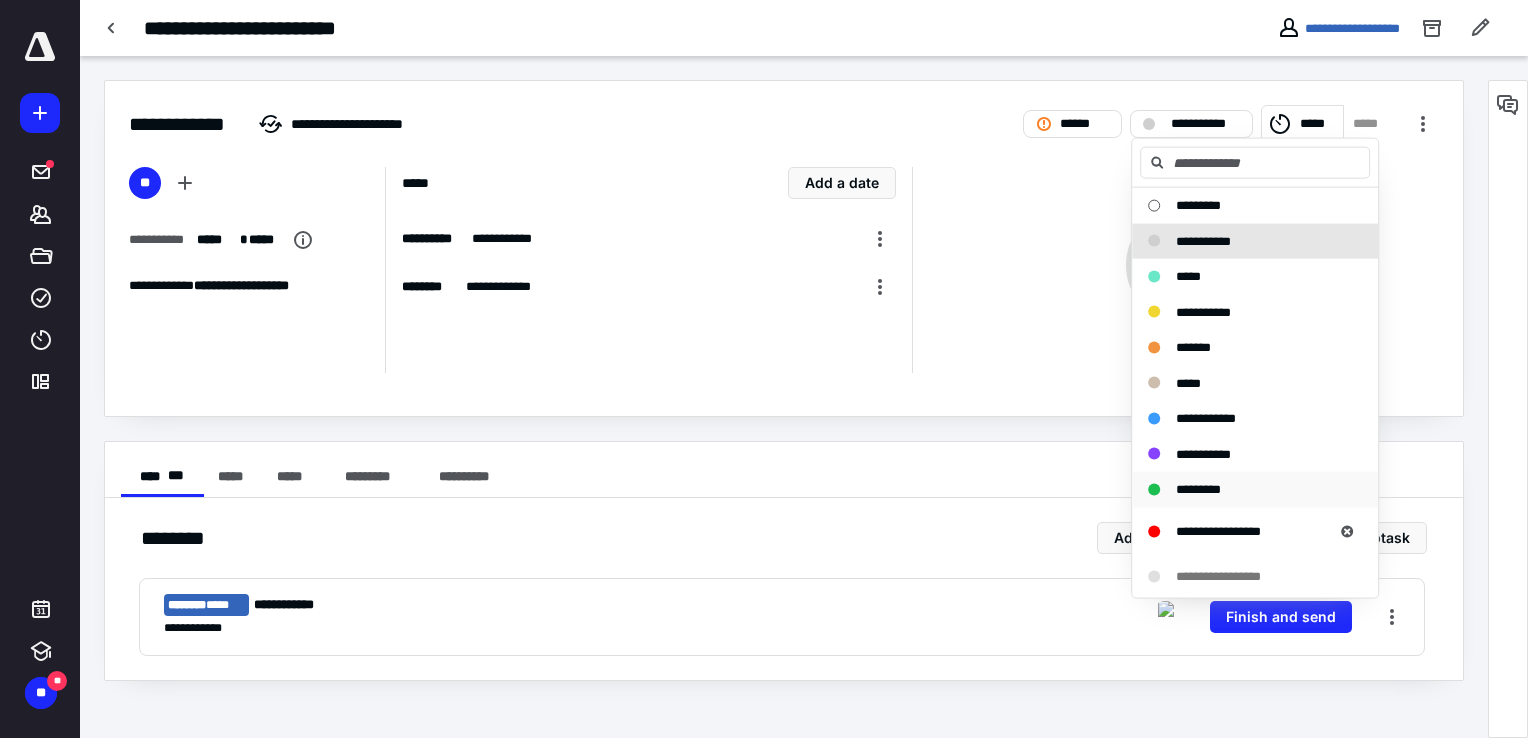 click on "*********" at bounding box center [1198, 489] 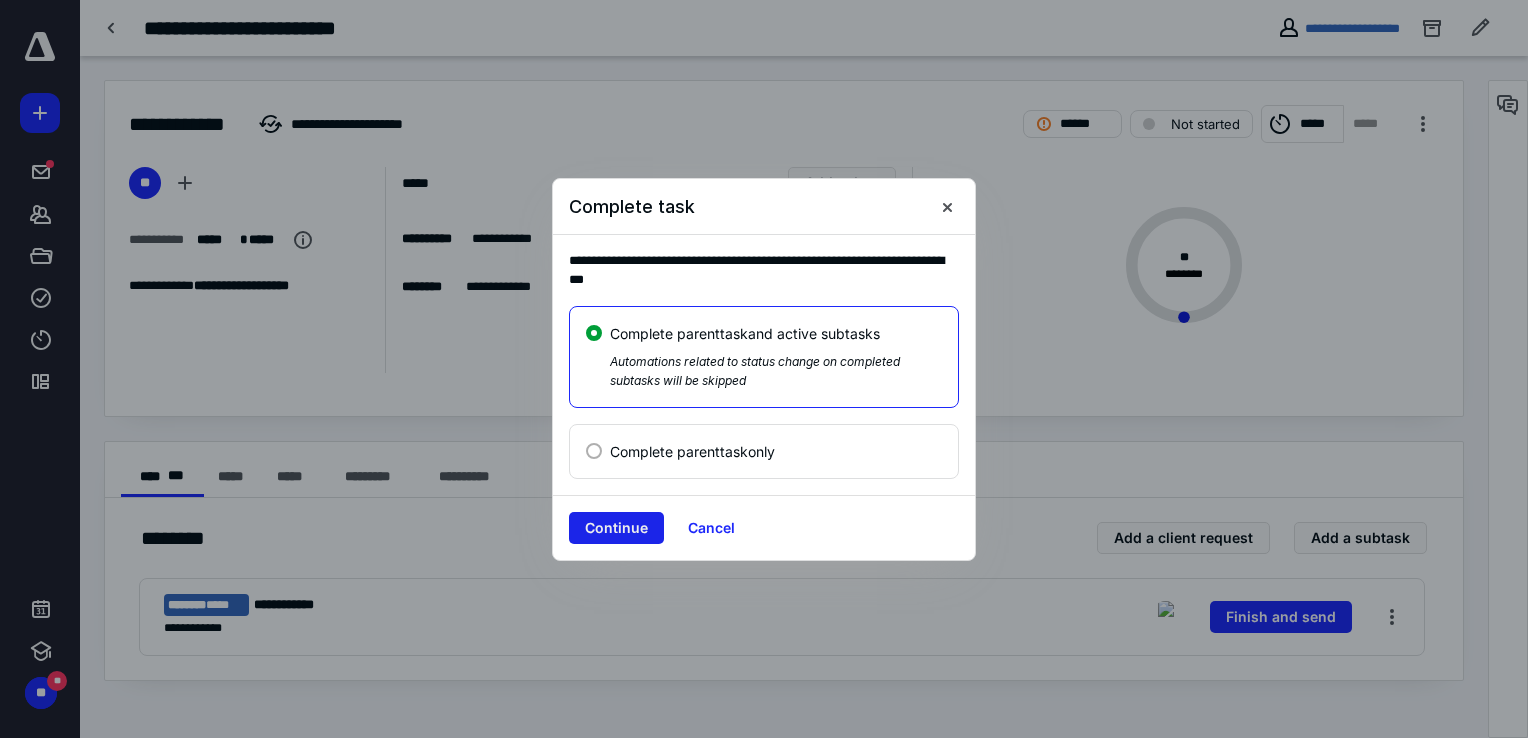click on "Continue" at bounding box center (616, 528) 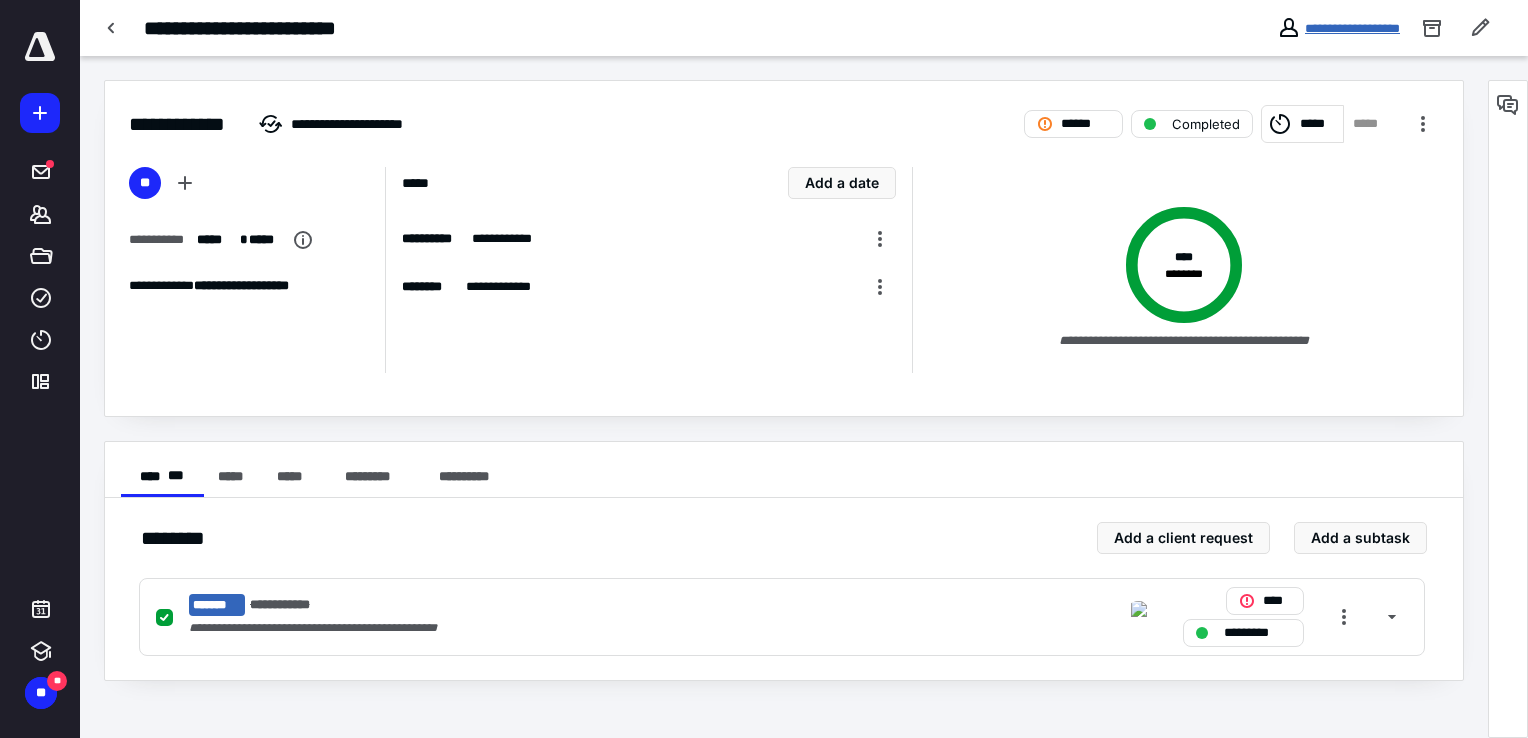 click on "**********" at bounding box center [1352, 28] 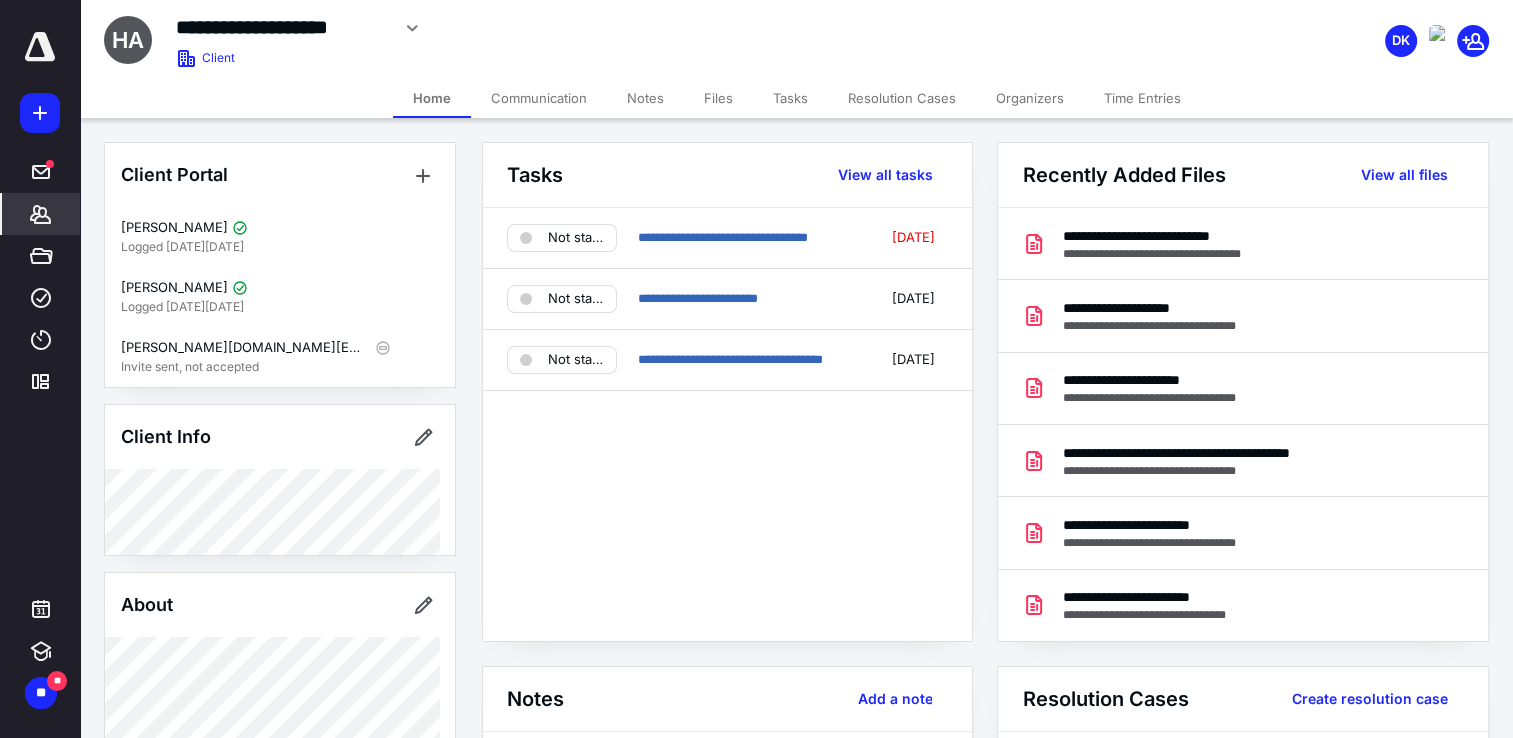 click on "Tasks" at bounding box center (790, 98) 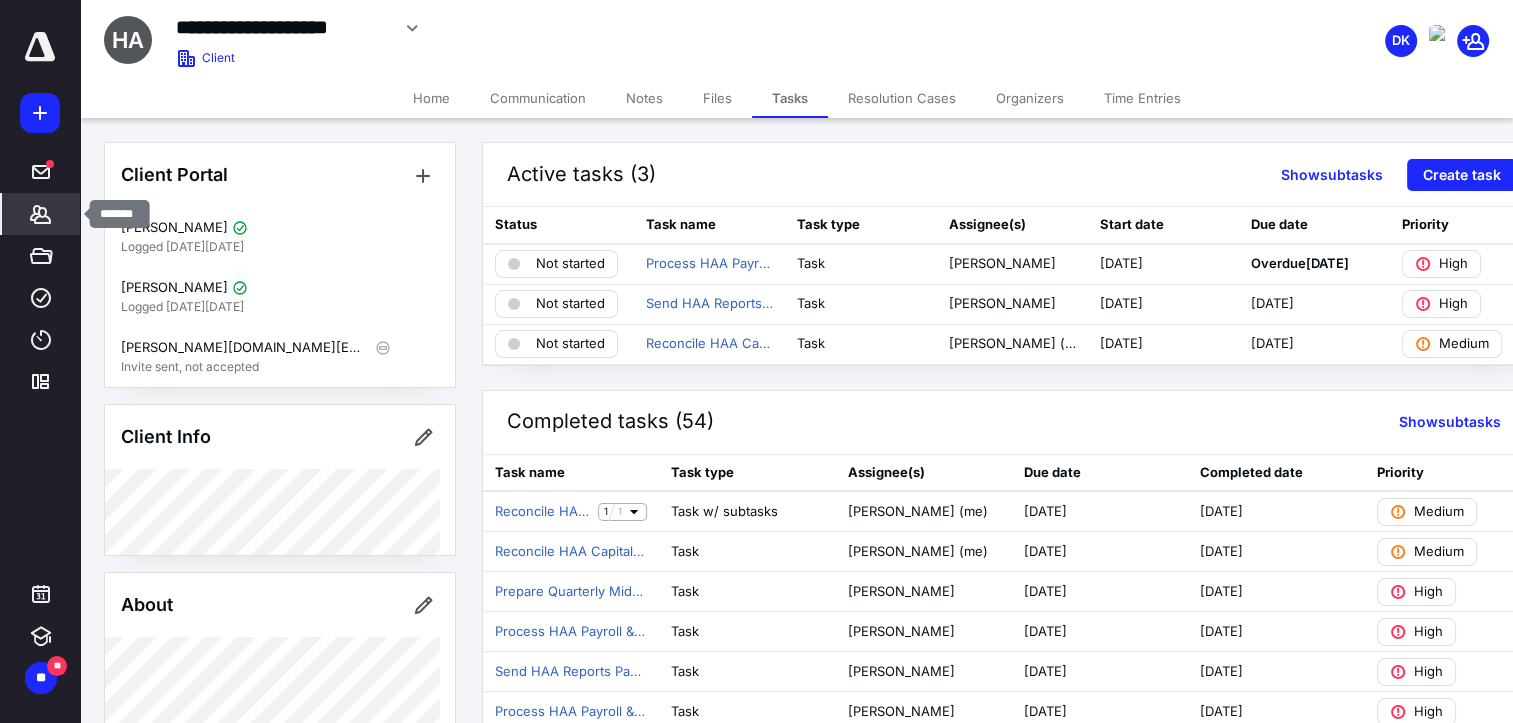 click 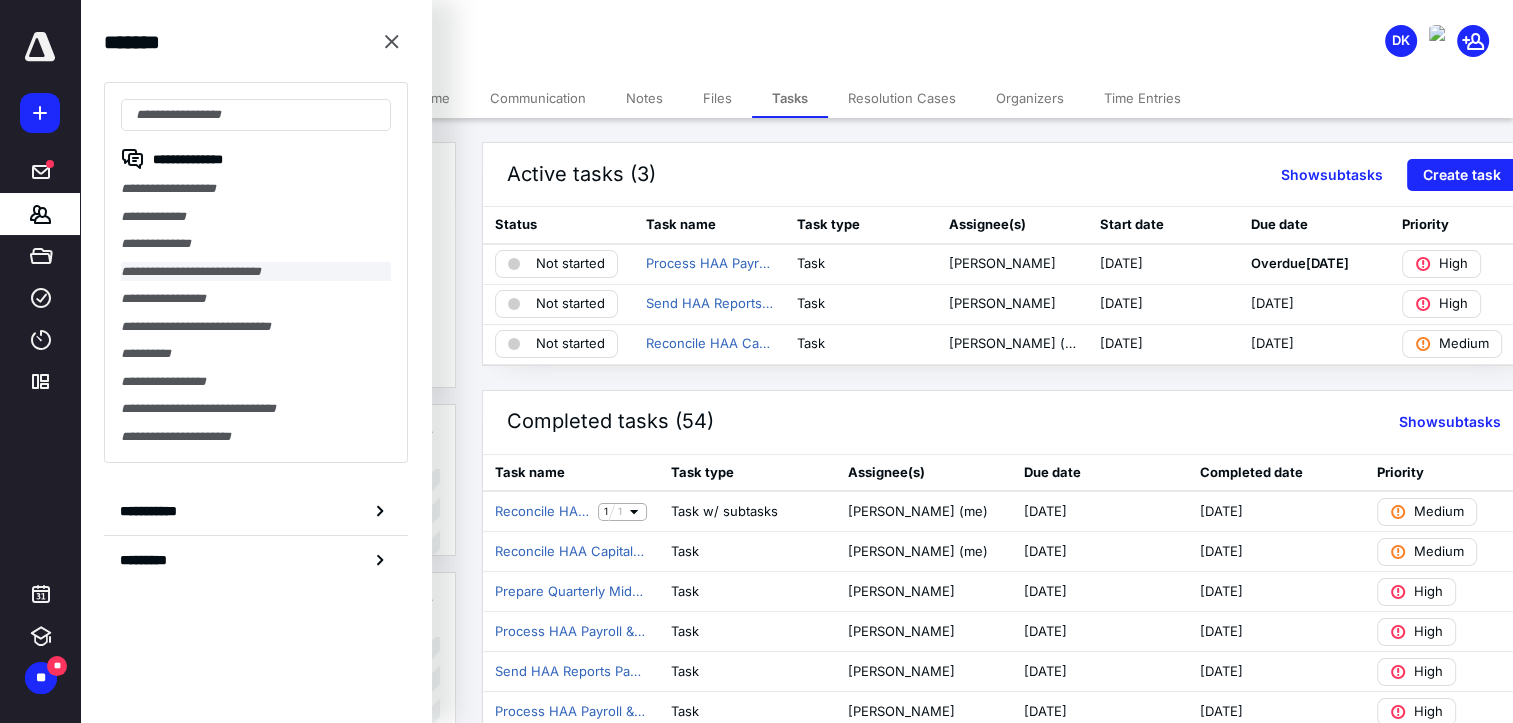 click on "**********" at bounding box center [256, 272] 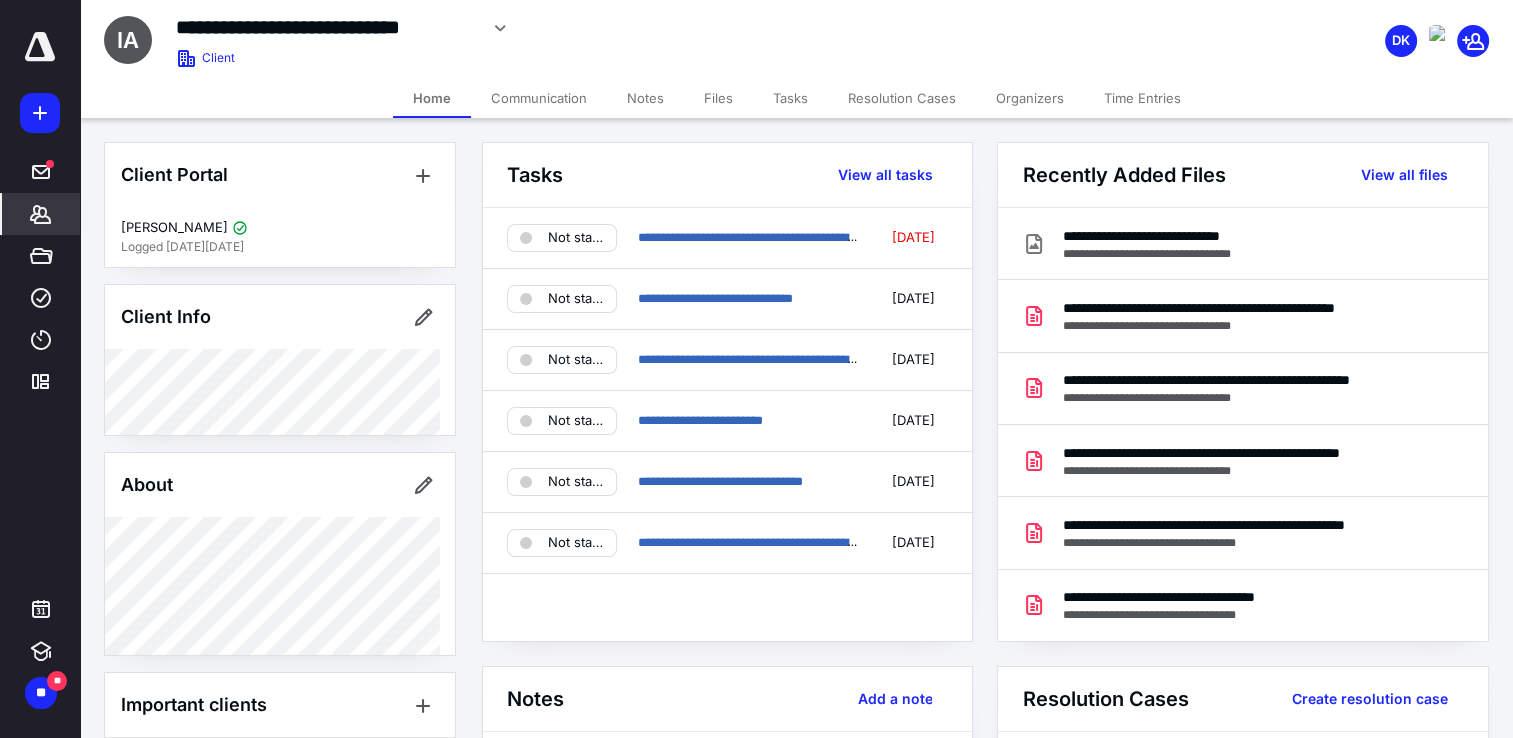 click on "Files" at bounding box center (718, 98) 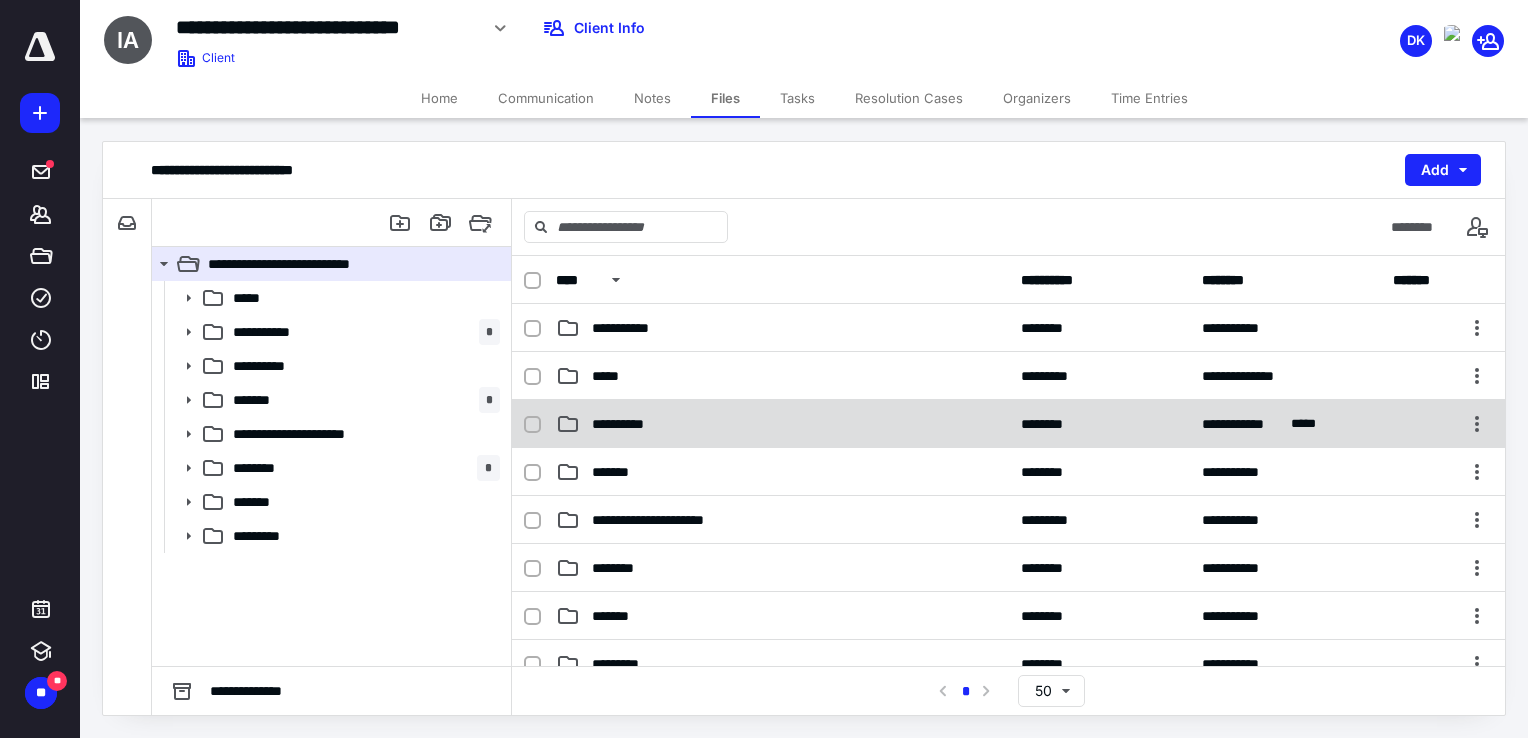 click on "**********" at bounding box center [629, 424] 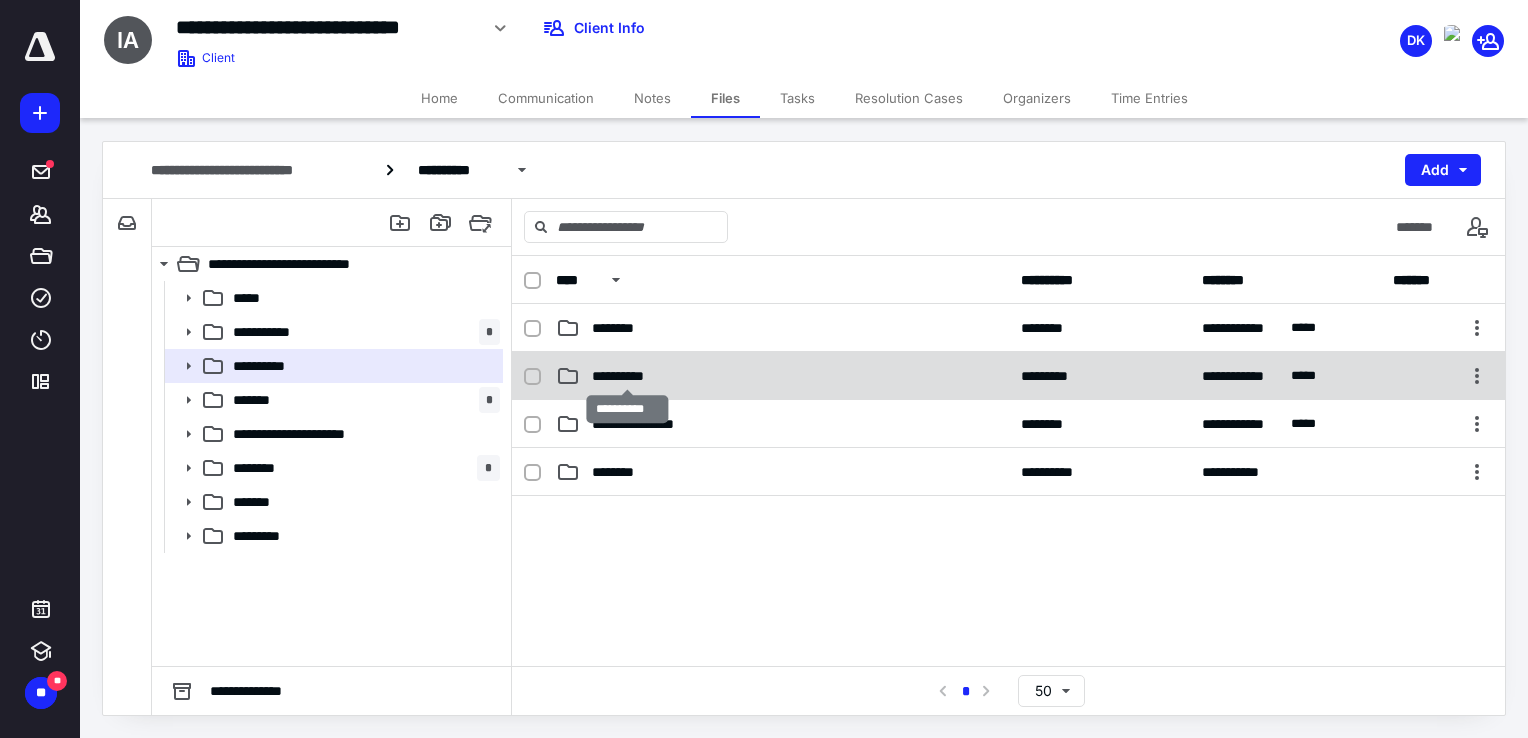 click on "**********" at bounding box center [628, 376] 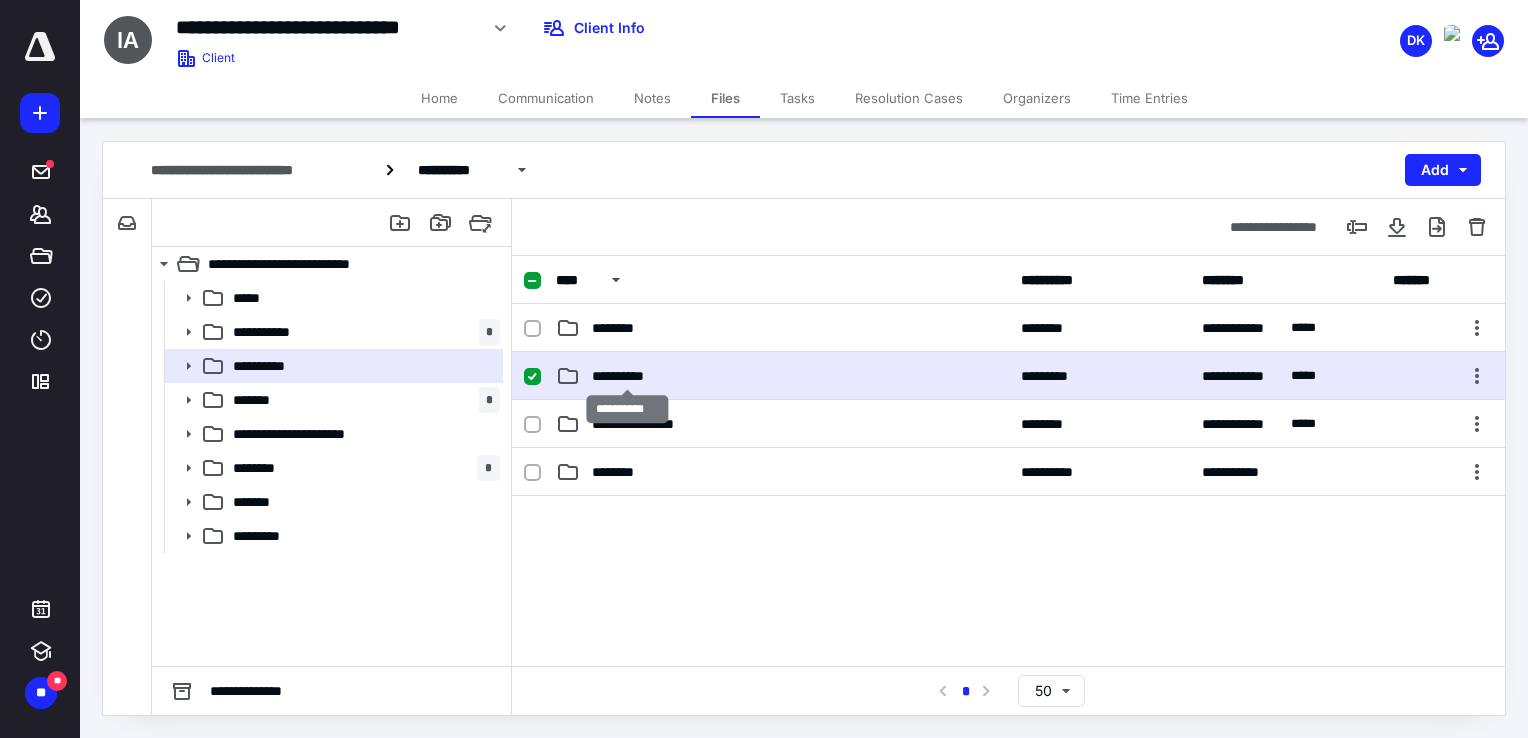 click on "**********" at bounding box center (628, 376) 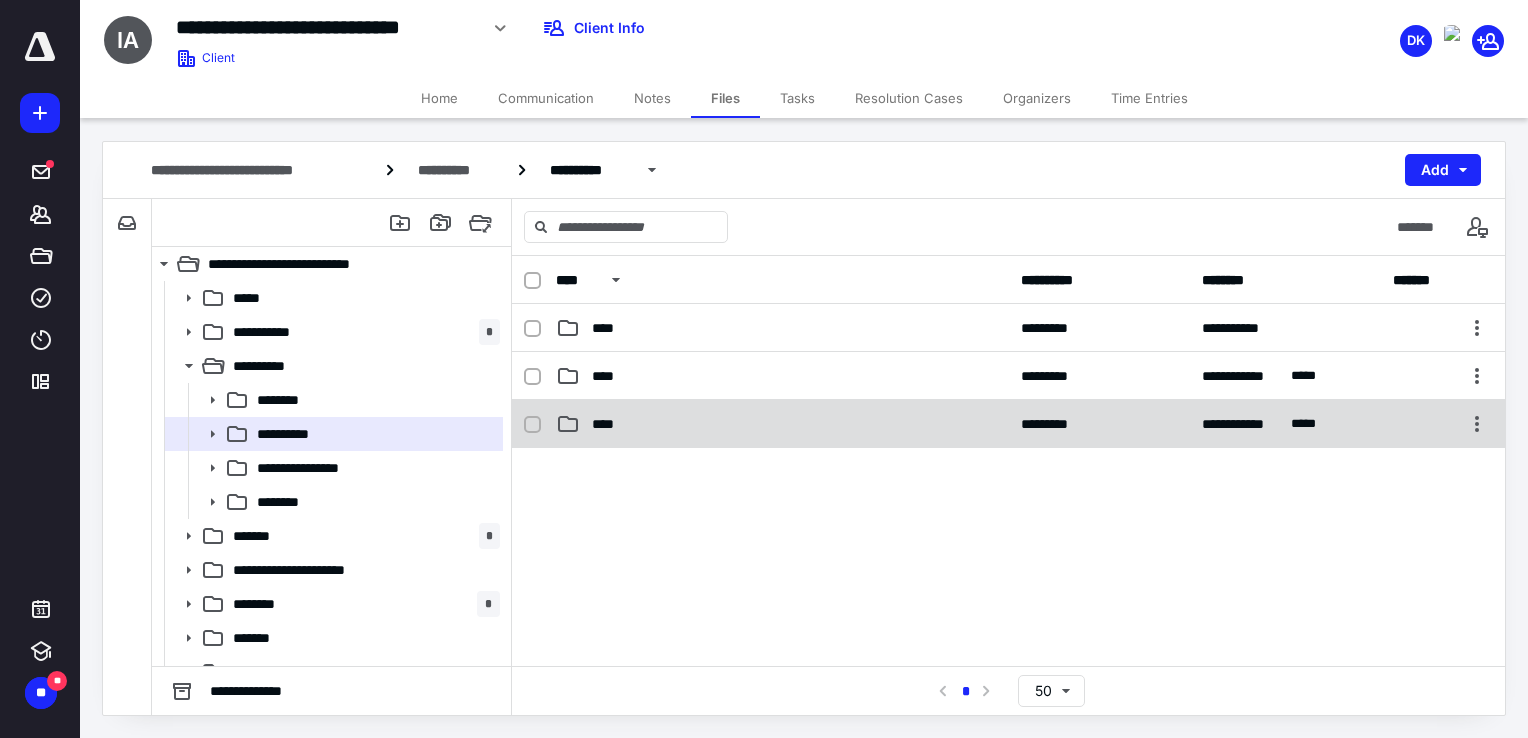 click on "****" at bounding box center [782, 424] 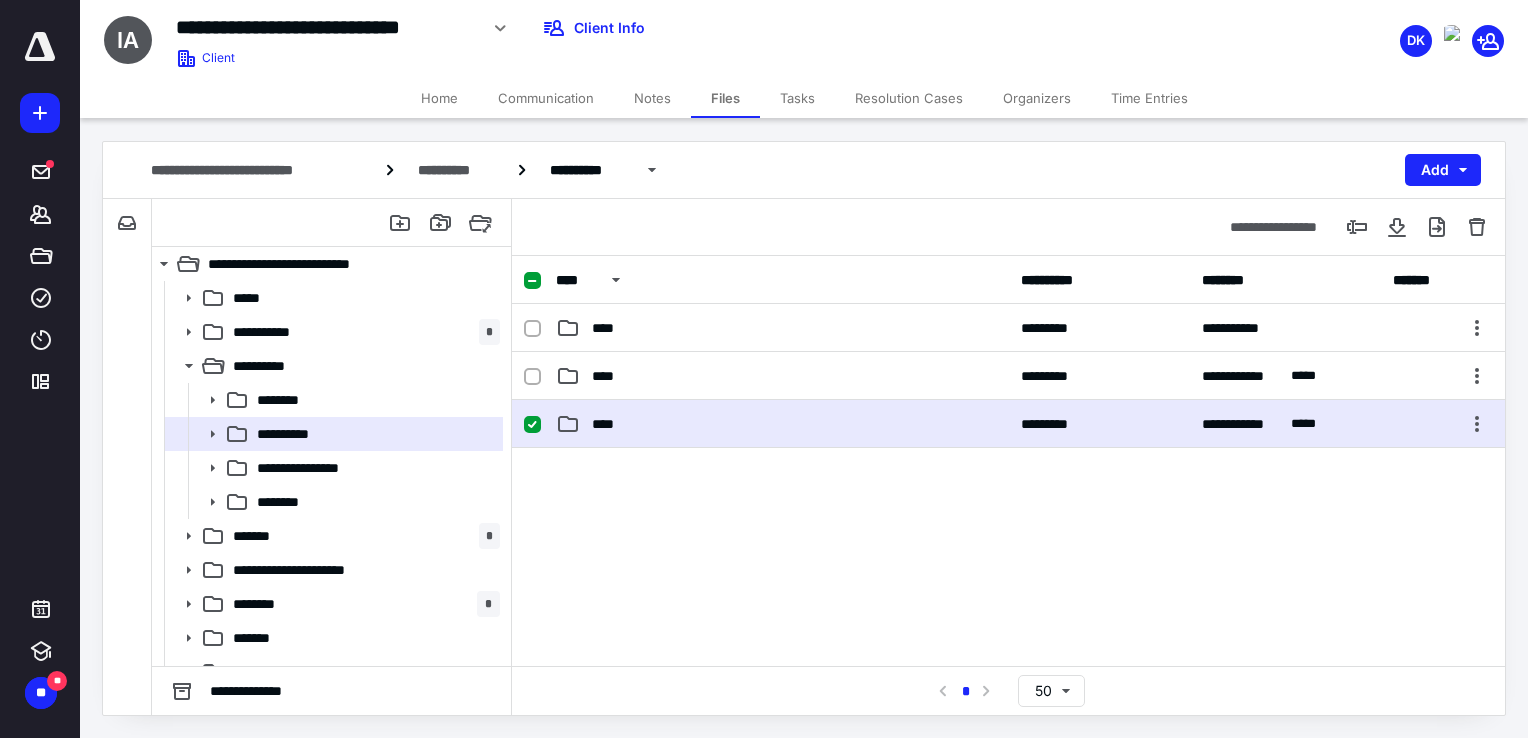 click on "****" at bounding box center [782, 424] 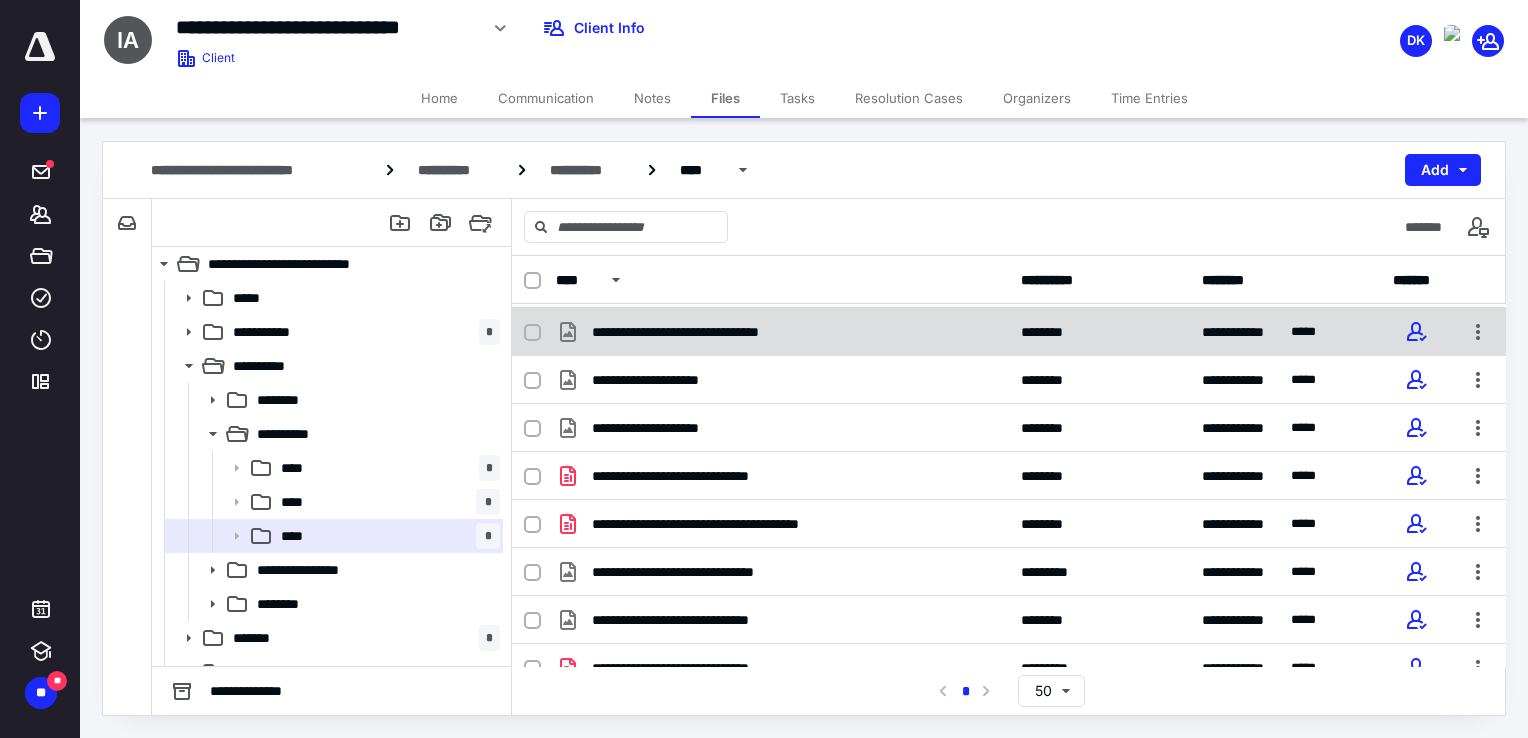 scroll, scrollTop: 67, scrollLeft: 0, axis: vertical 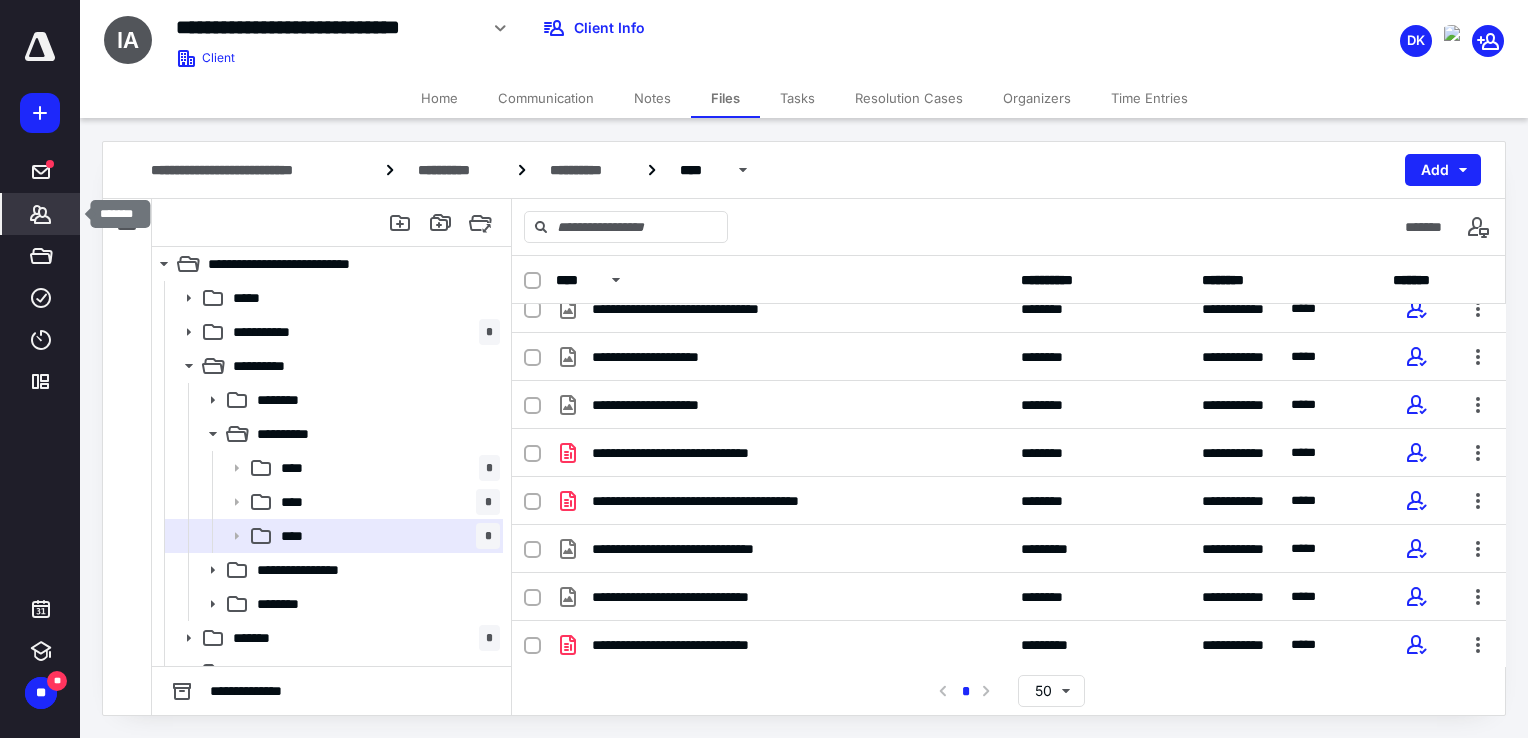 click 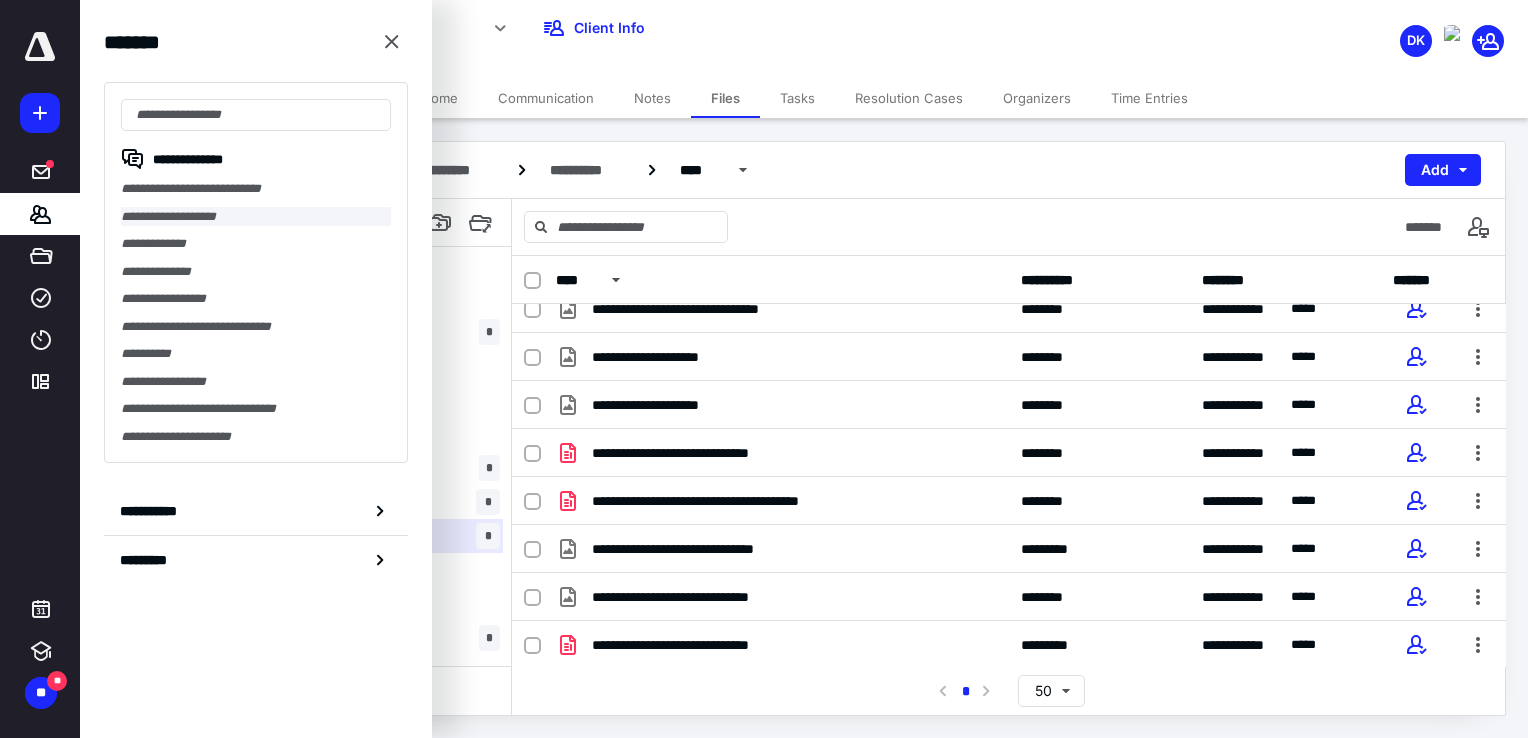 click on "**********" at bounding box center [256, 217] 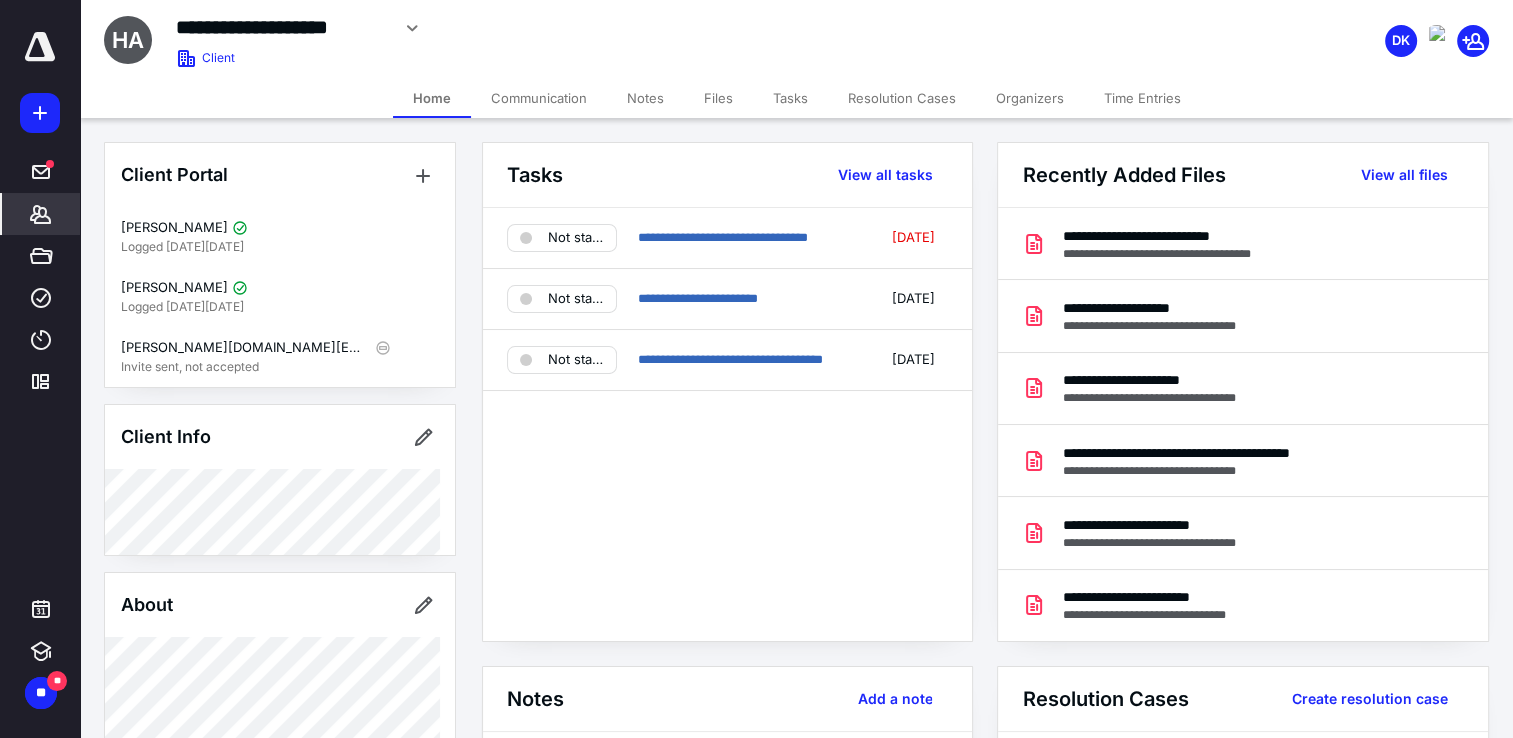 click on "Files" at bounding box center [718, 98] 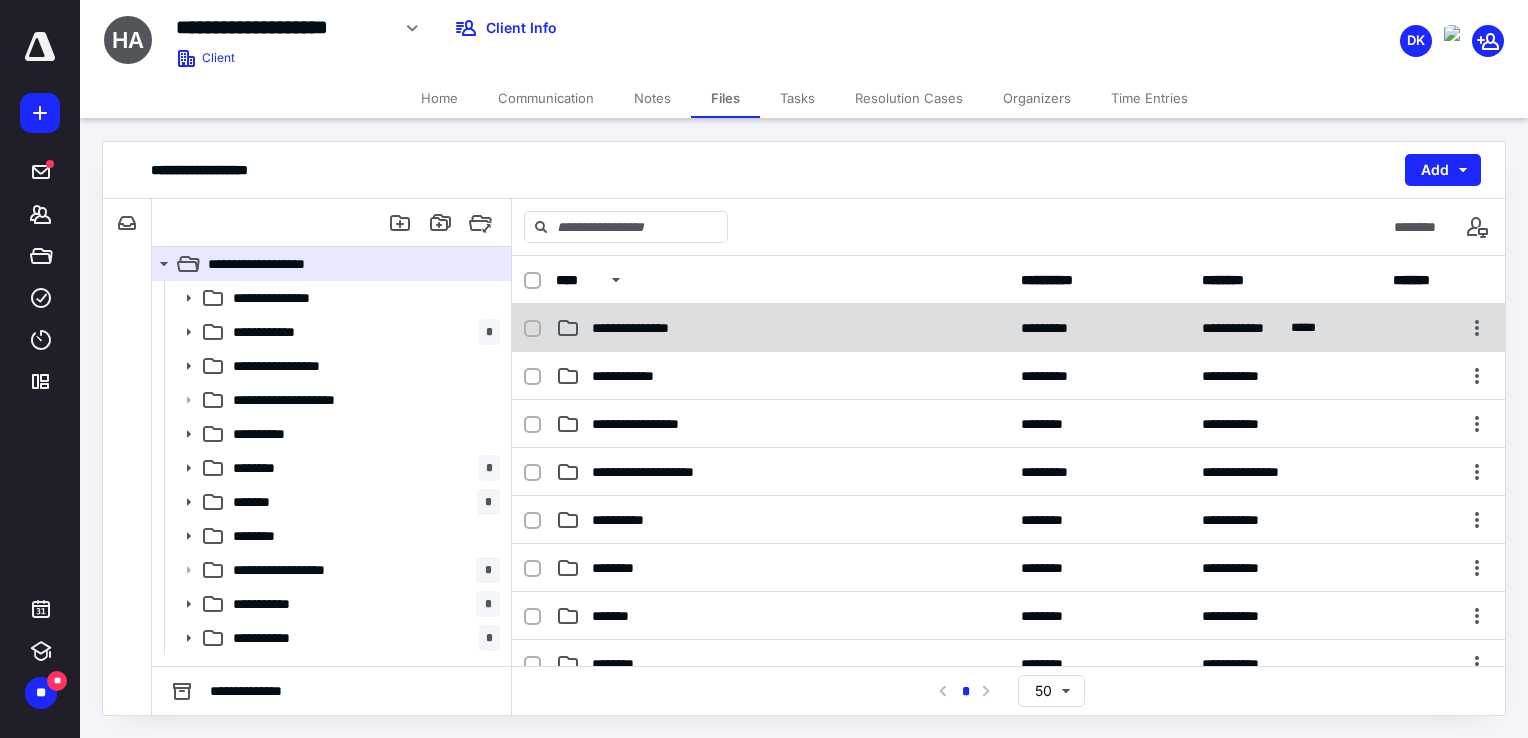 click on "**********" at bounding box center [648, 328] 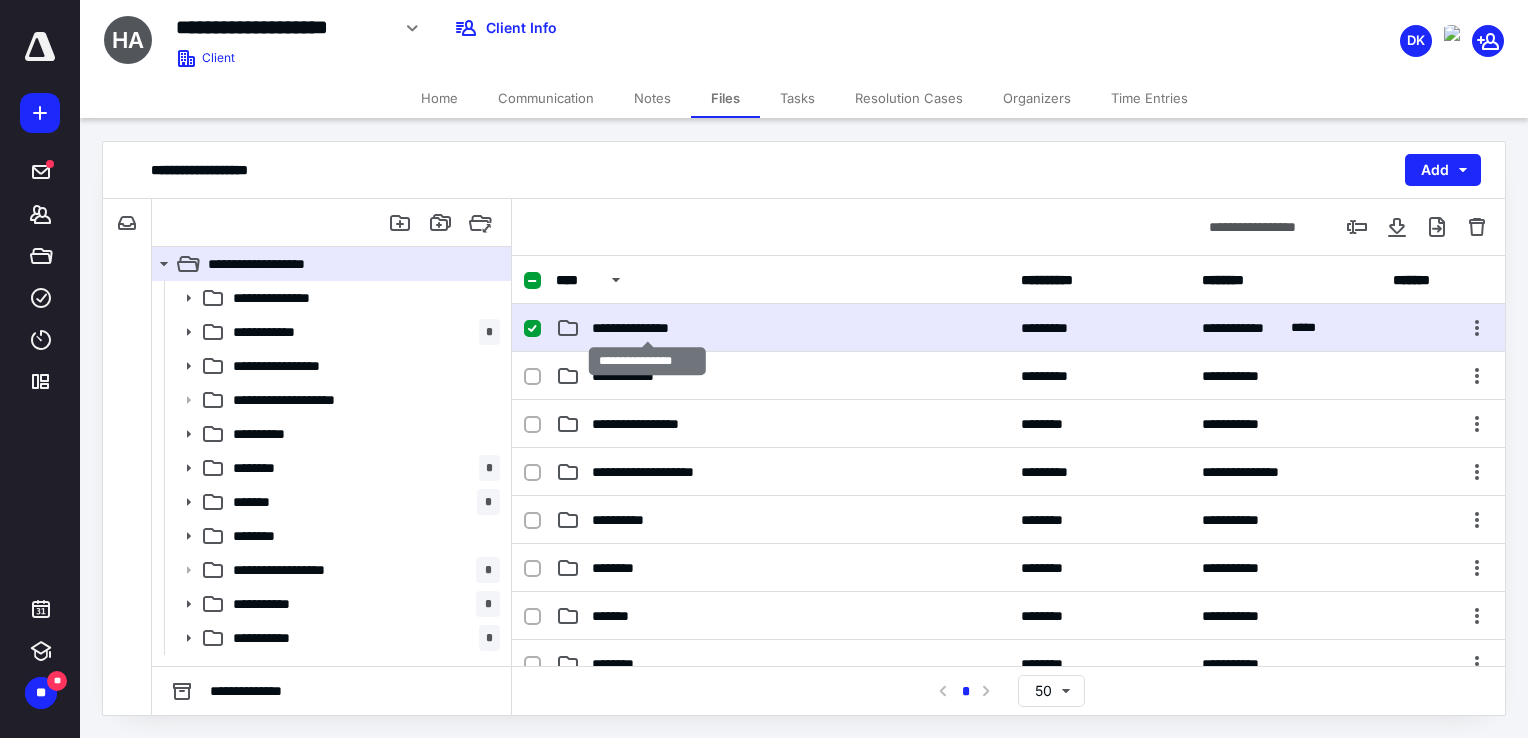 click on "**********" at bounding box center (648, 328) 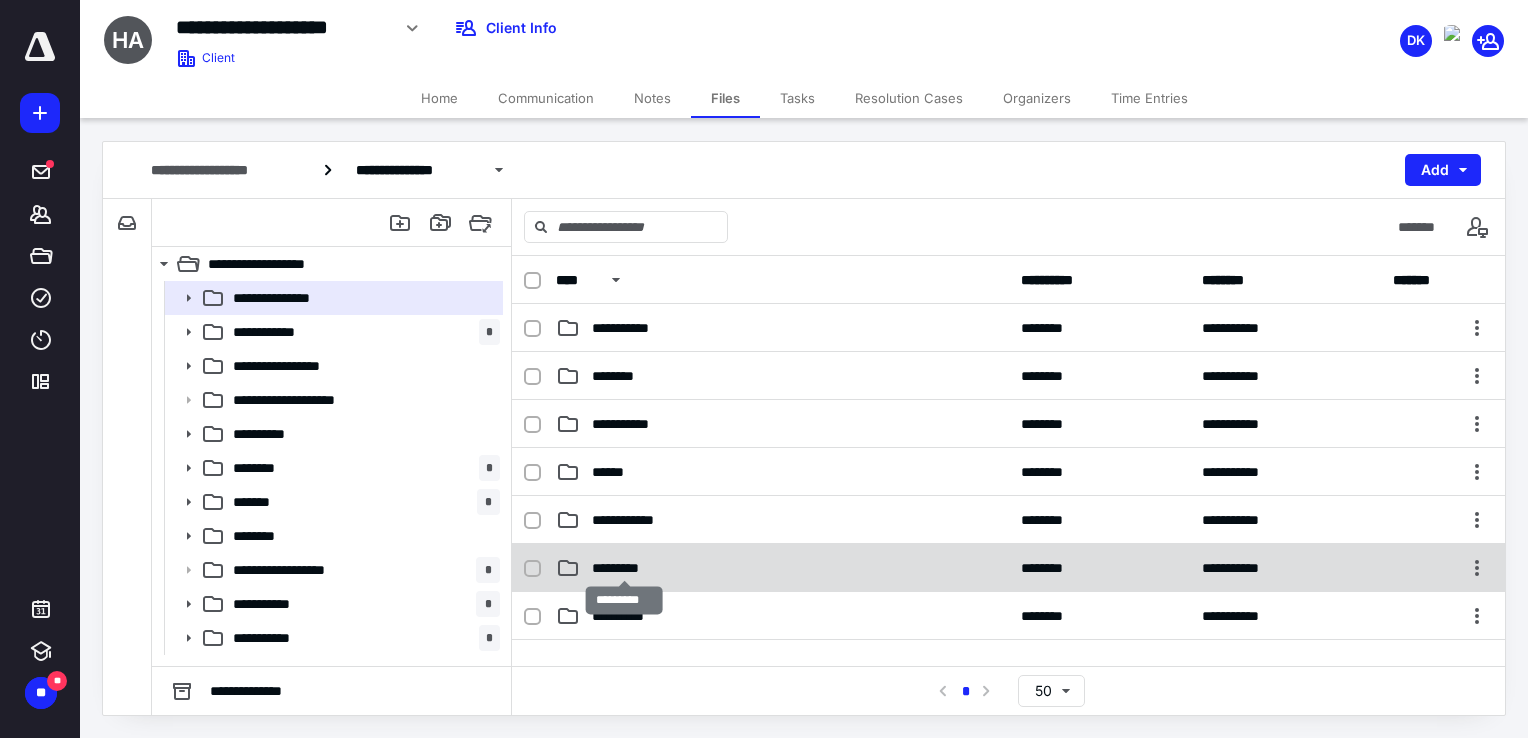 click on "*********" at bounding box center (624, 568) 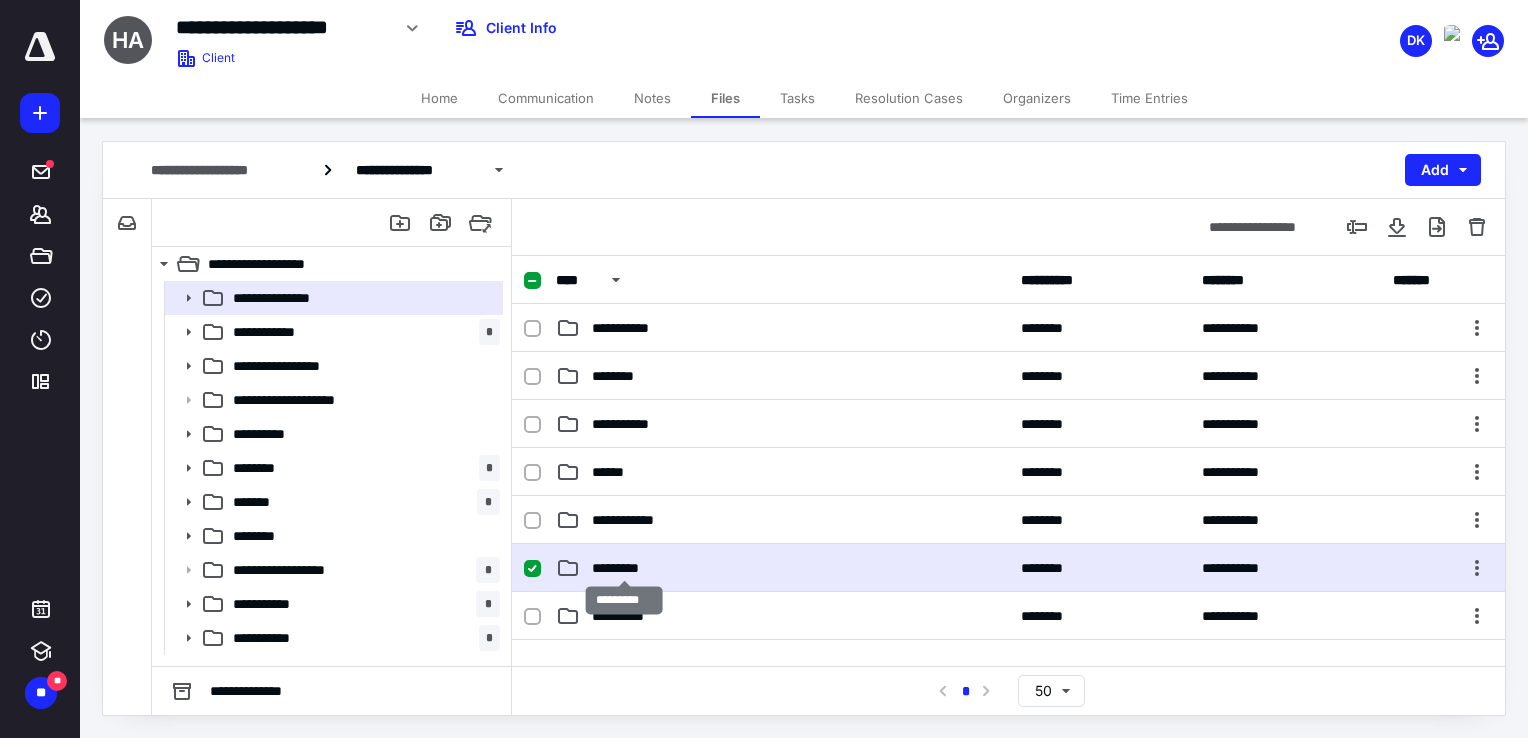 click on "*********" at bounding box center [624, 568] 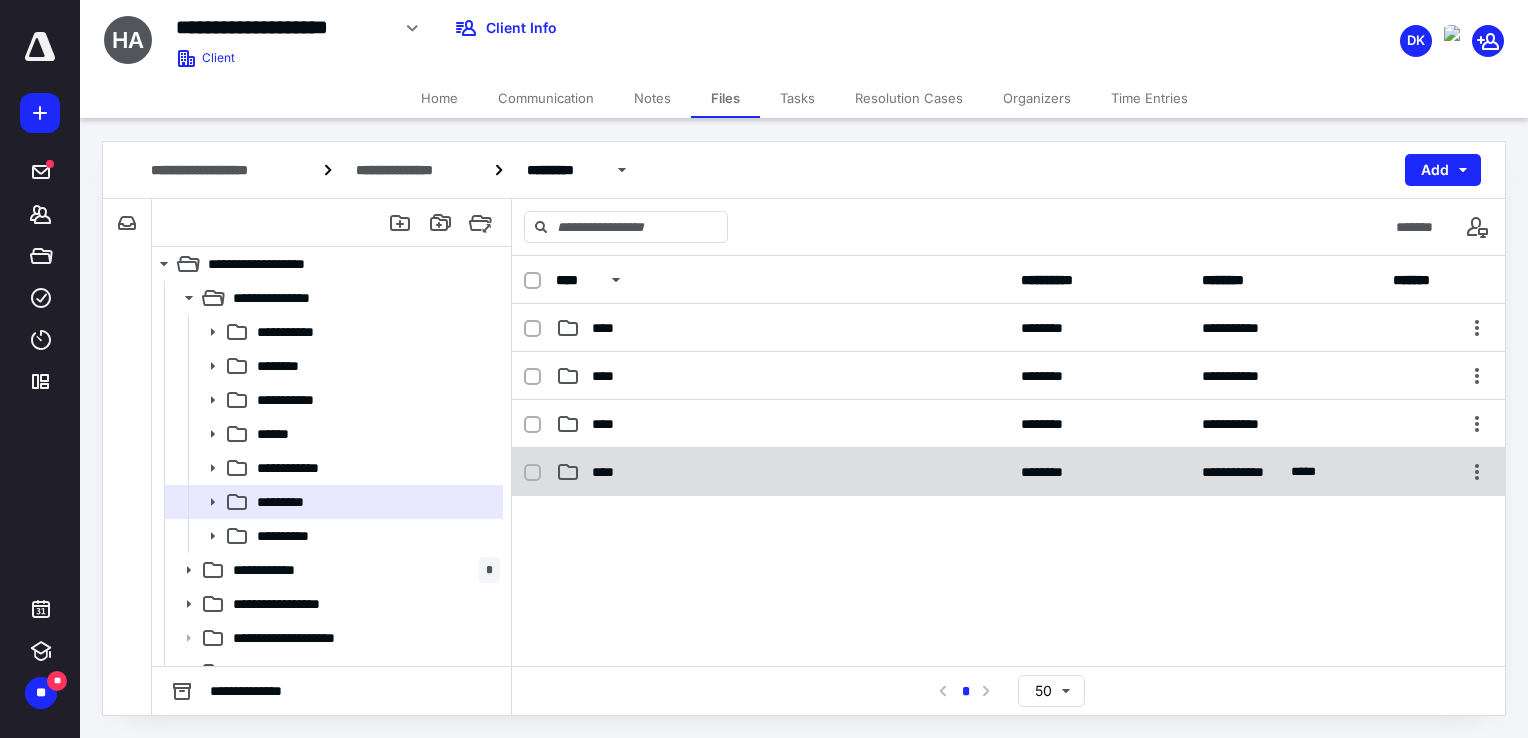 click on "****" at bounding box center [782, 472] 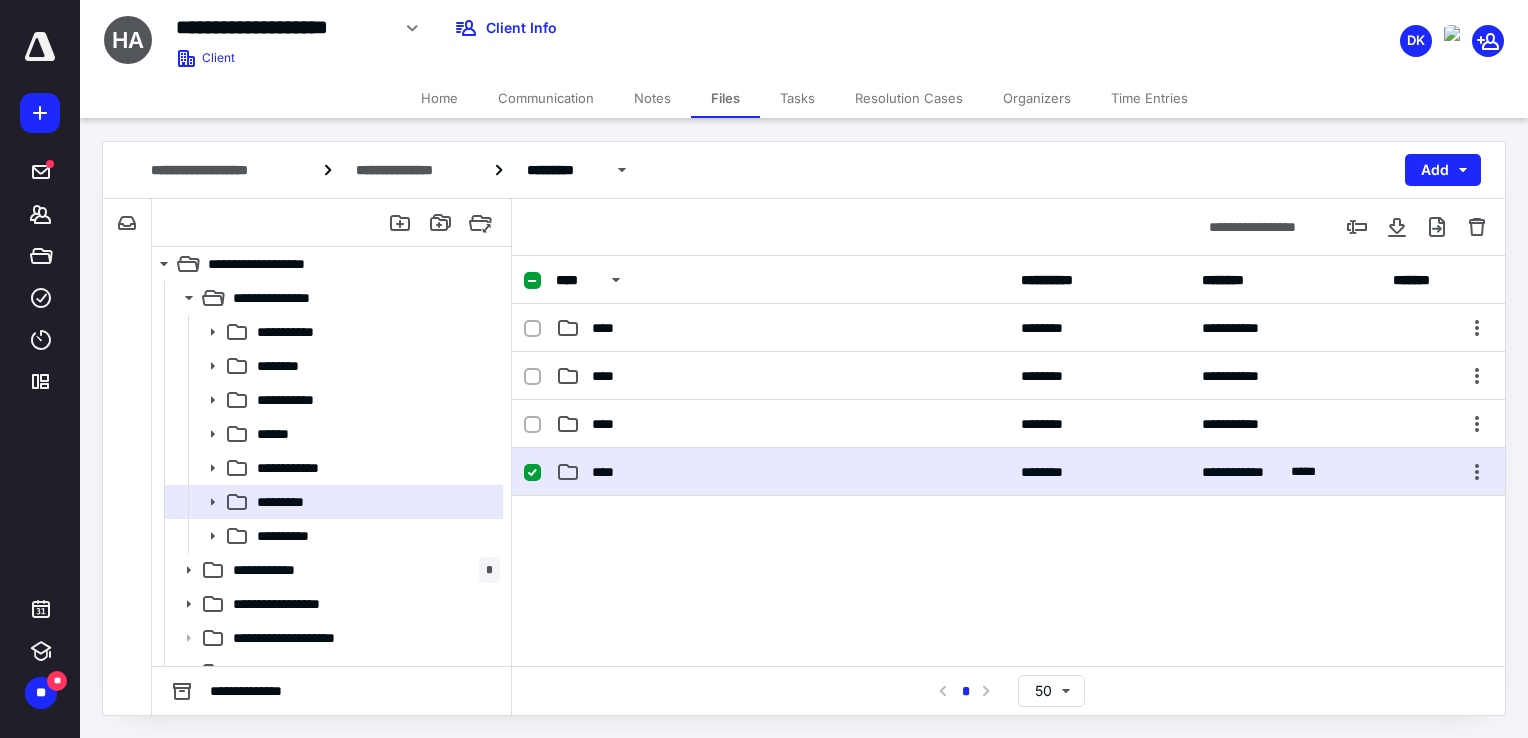 click on "****" at bounding box center (782, 472) 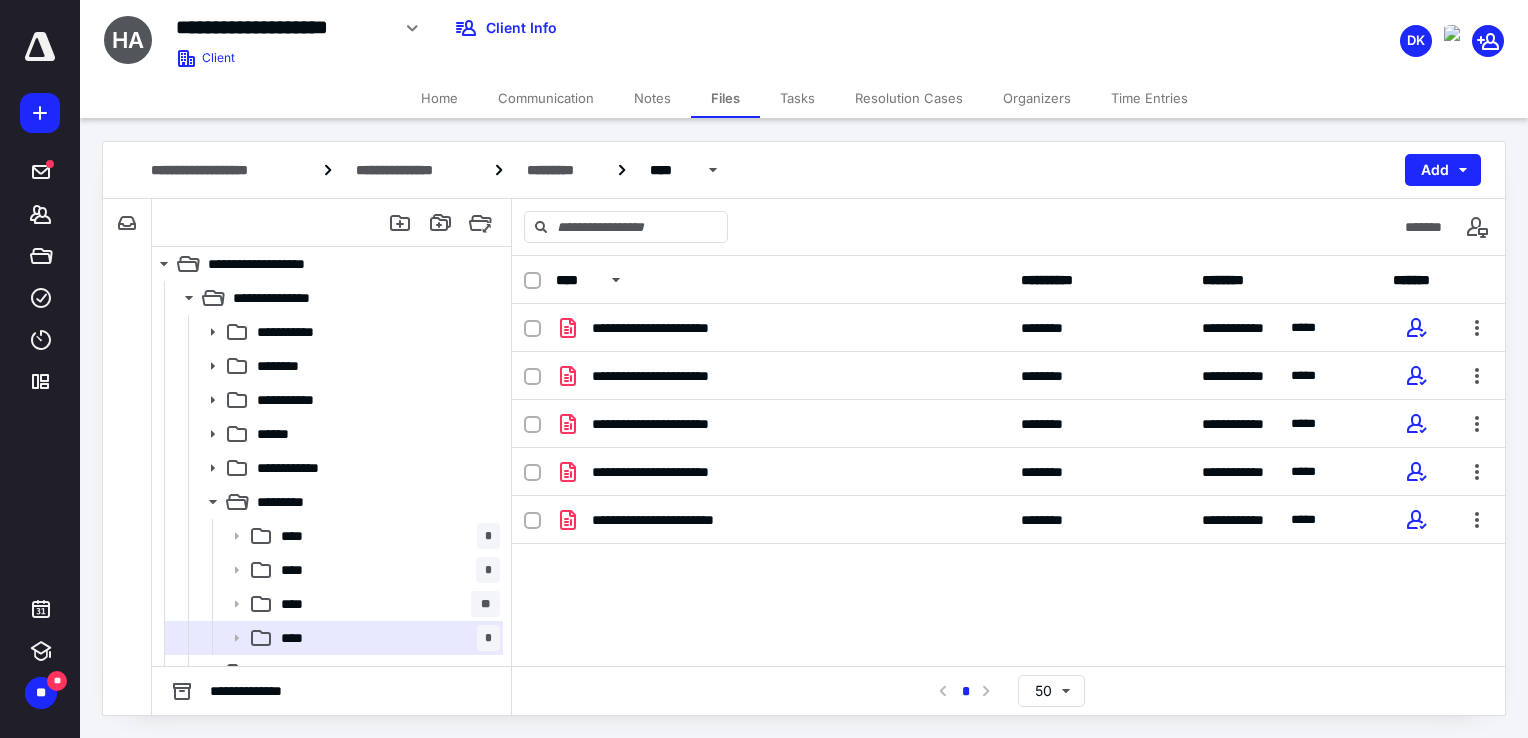 click on "**********" at bounding box center [804, 170] 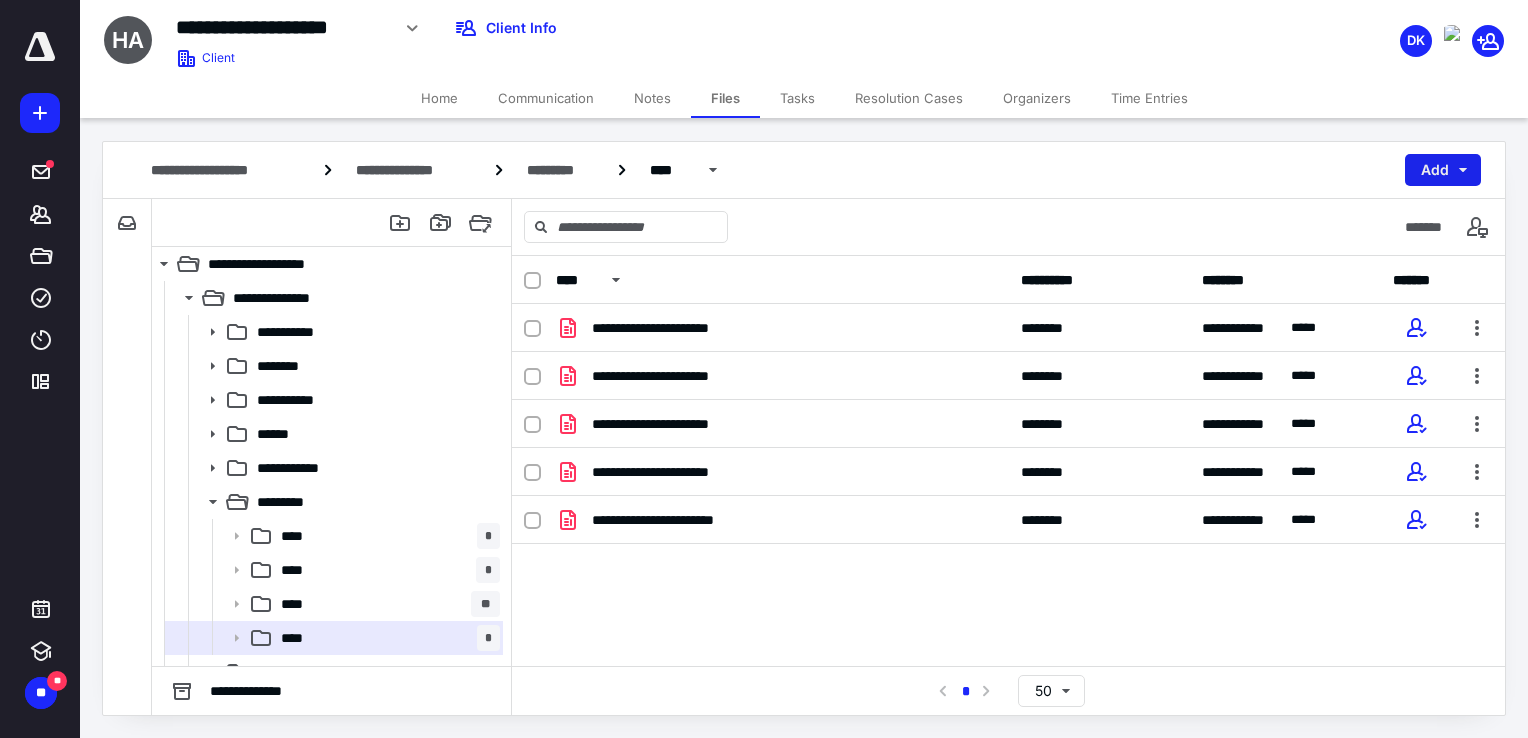click on "Add" at bounding box center (1443, 170) 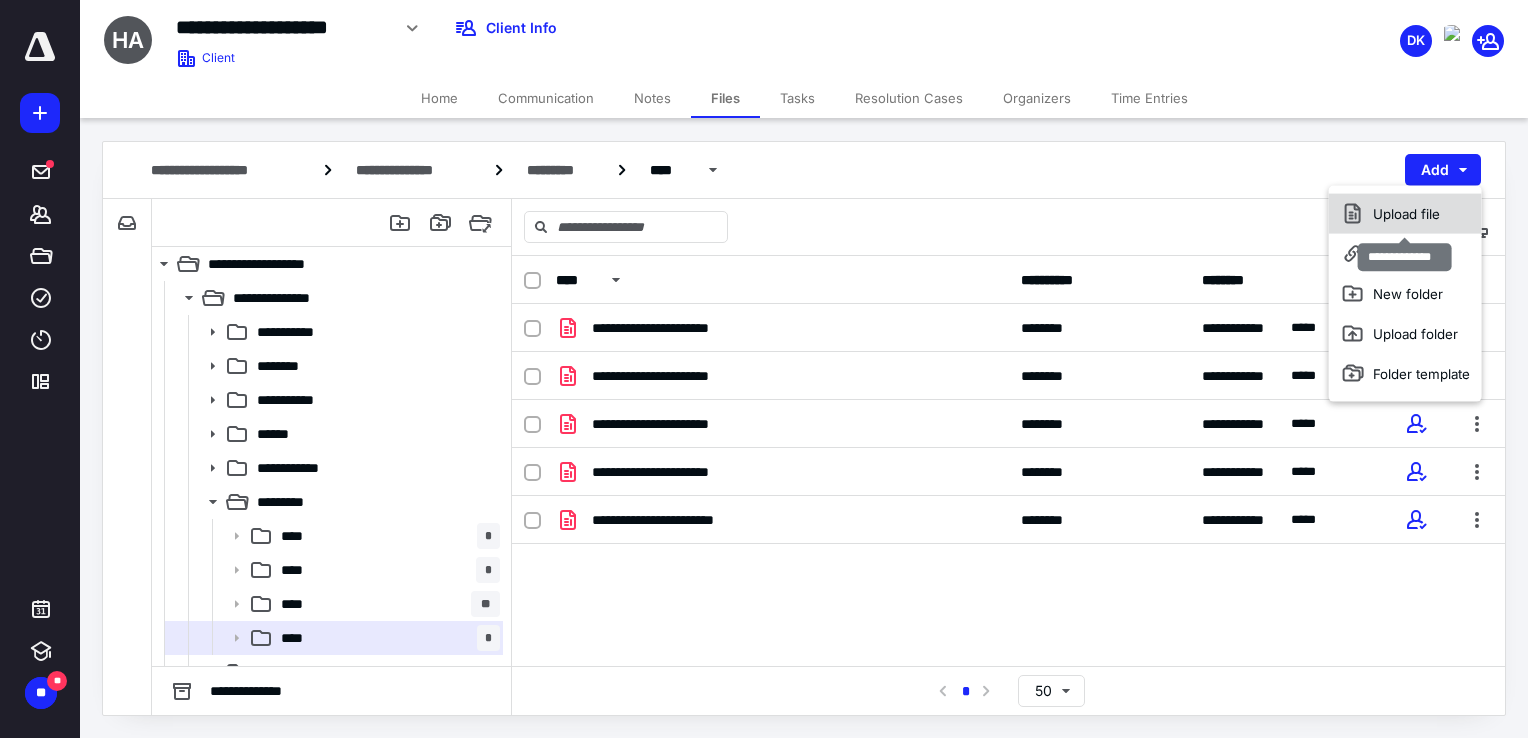 click on "Upload file" at bounding box center [1405, 214] 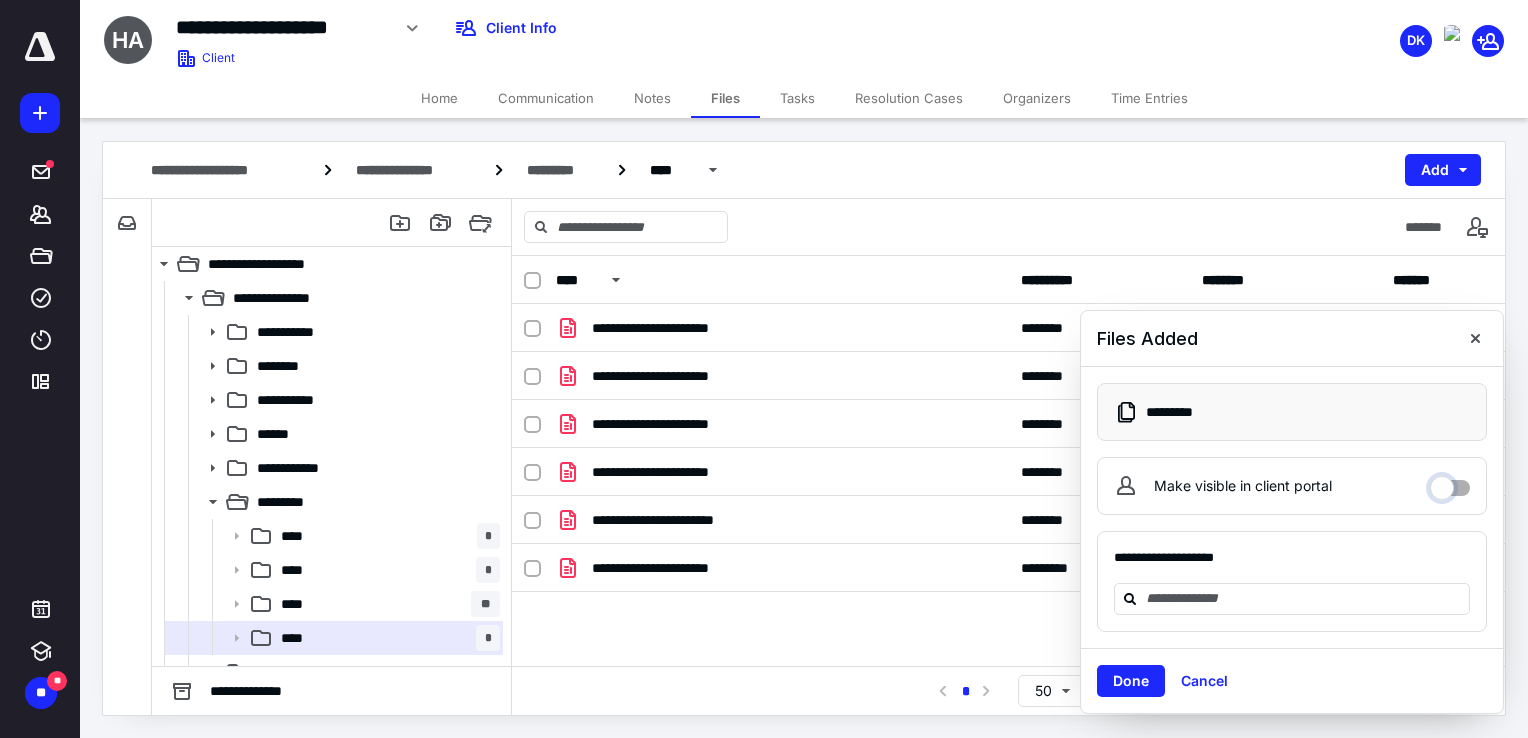 click on "Make visible in client portal" at bounding box center (1450, 483) 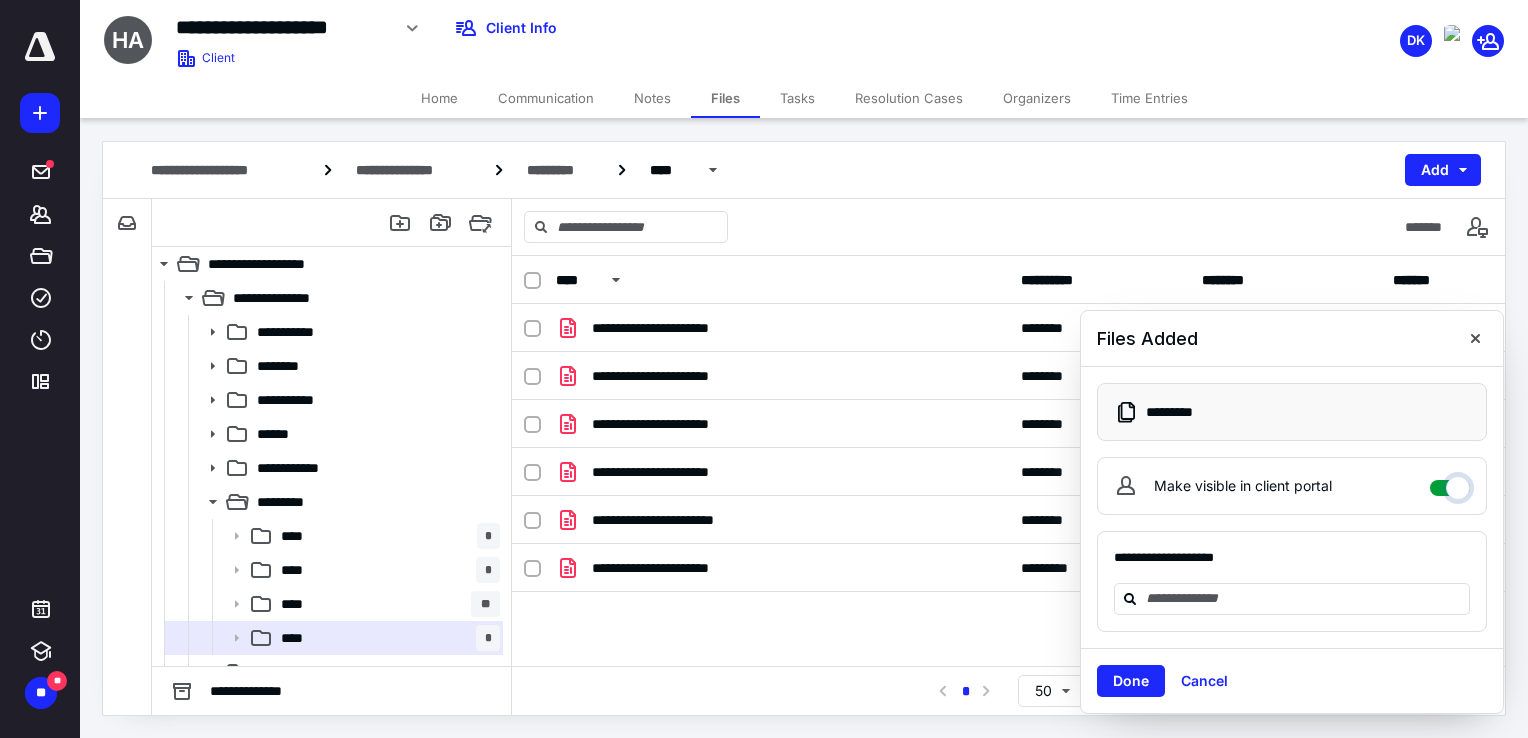 checkbox on "****" 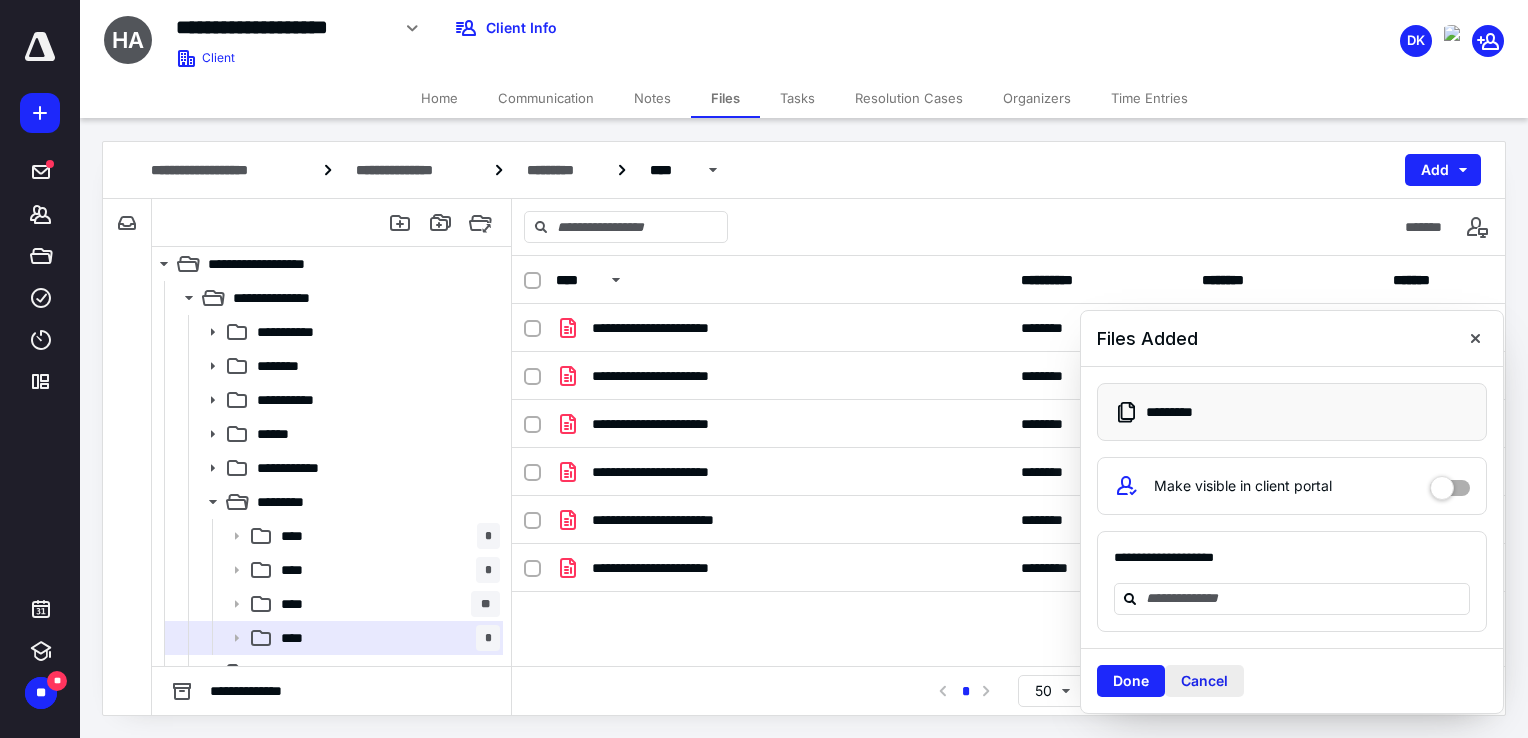 click on "Cancel" at bounding box center (1204, 681) 